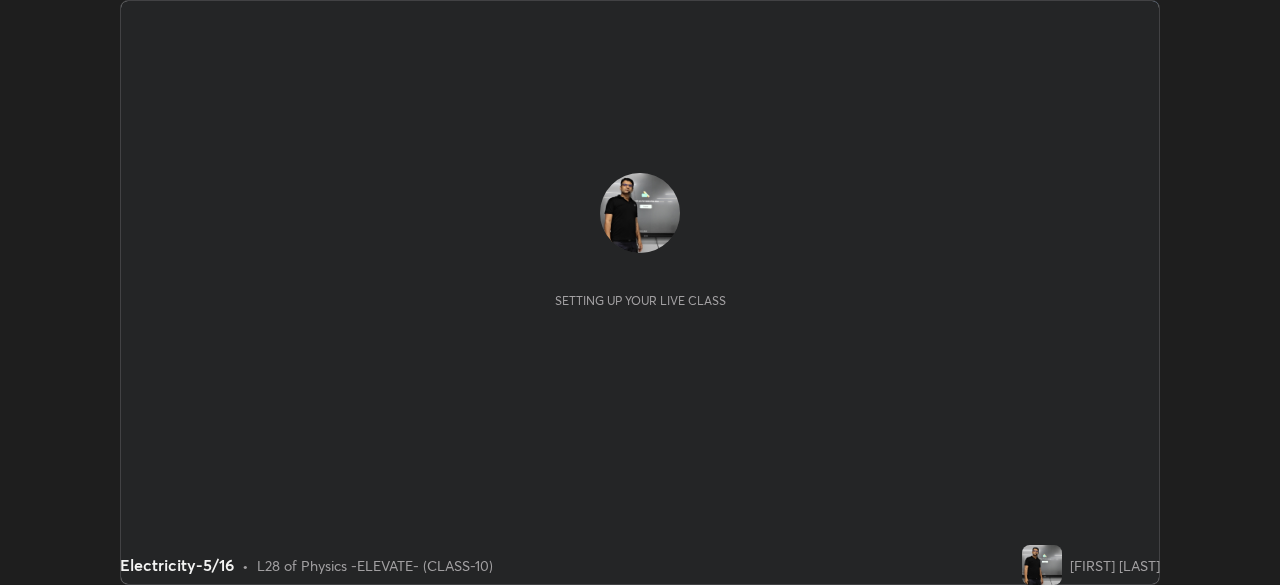 scroll, scrollTop: 0, scrollLeft: 0, axis: both 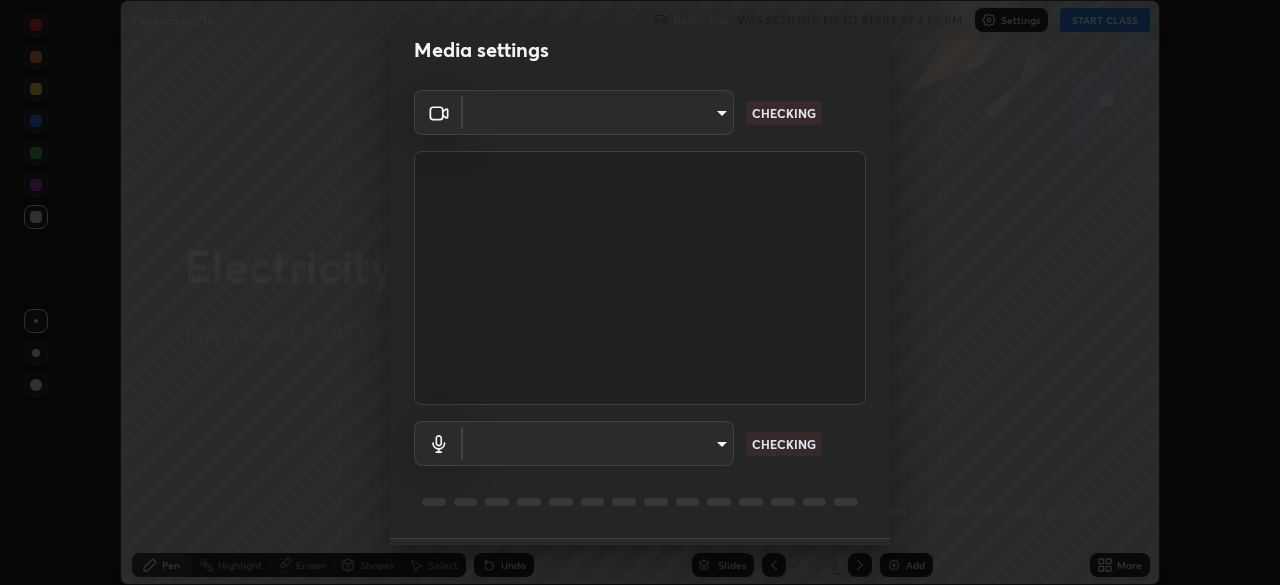 type on "4d63cd10dcc1379e9927399513255d12d620b7bbb39ca773e0f9116a90128a71" 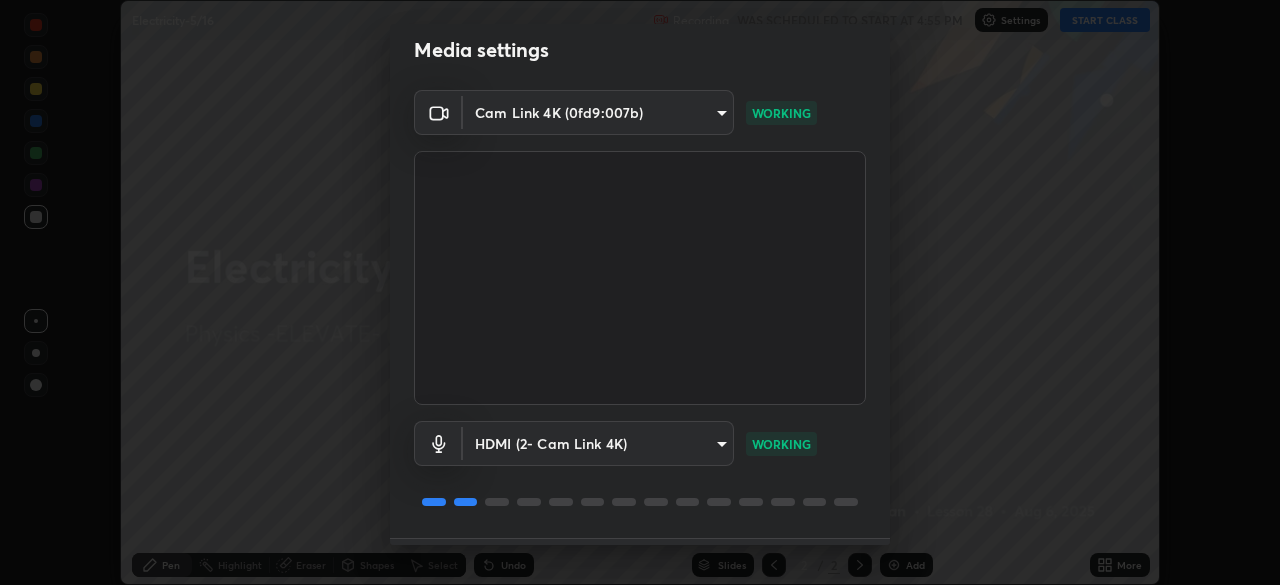 click on "WORKING" at bounding box center (781, 444) 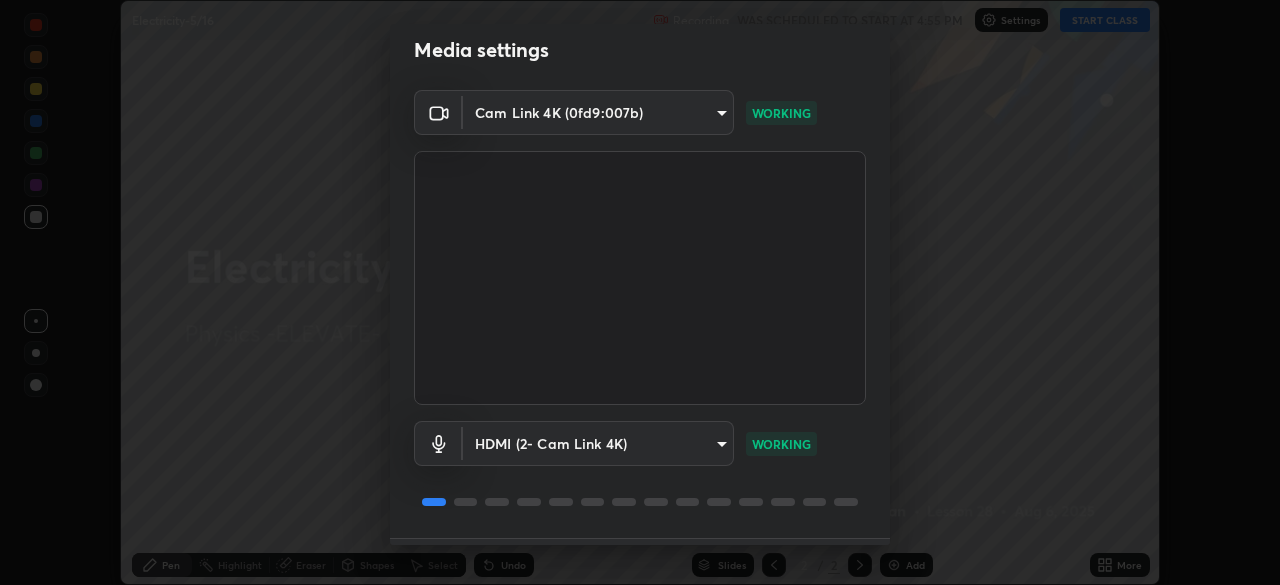 scroll, scrollTop: 71, scrollLeft: 0, axis: vertical 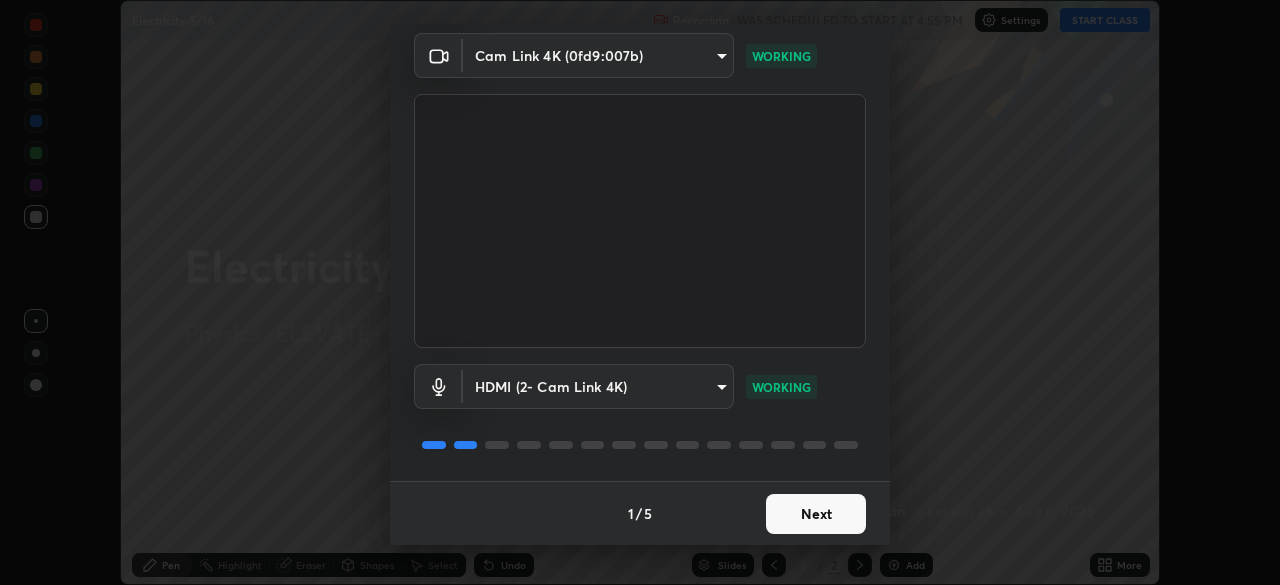 click on "Next" at bounding box center [816, 514] 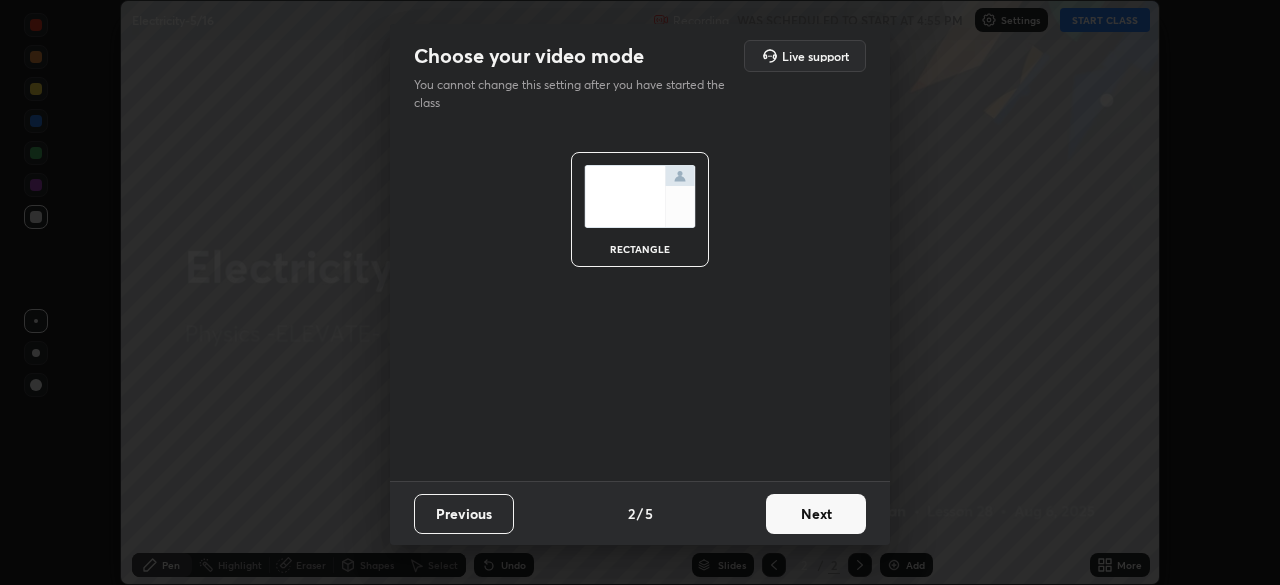 scroll, scrollTop: 0, scrollLeft: 0, axis: both 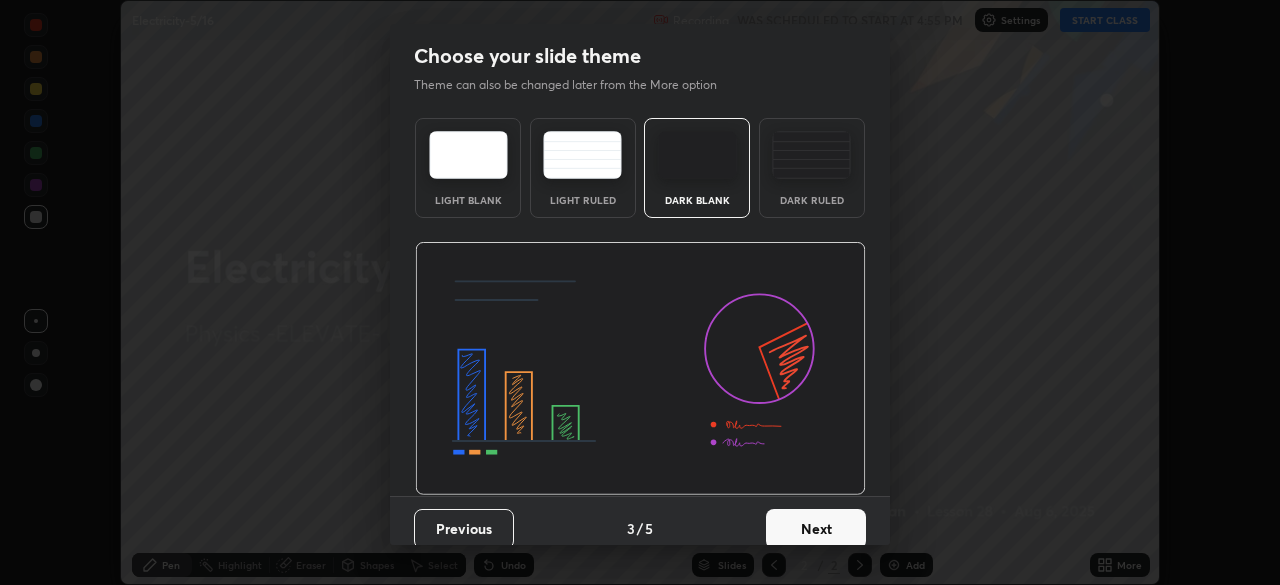 click on "Next" at bounding box center (816, 529) 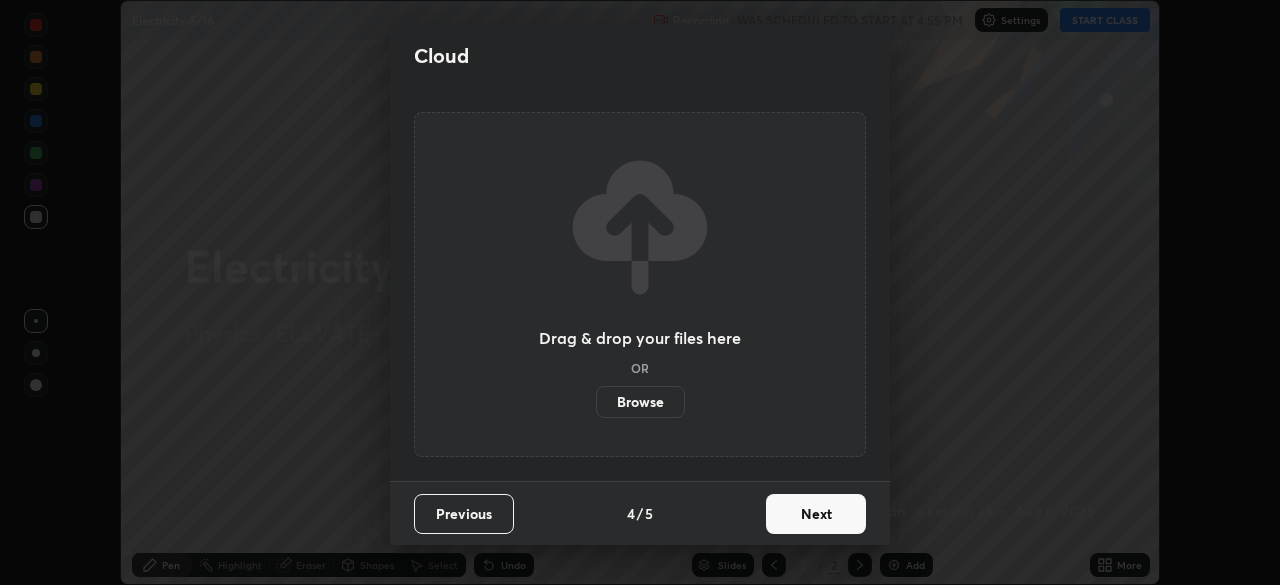click on "Next" at bounding box center (816, 514) 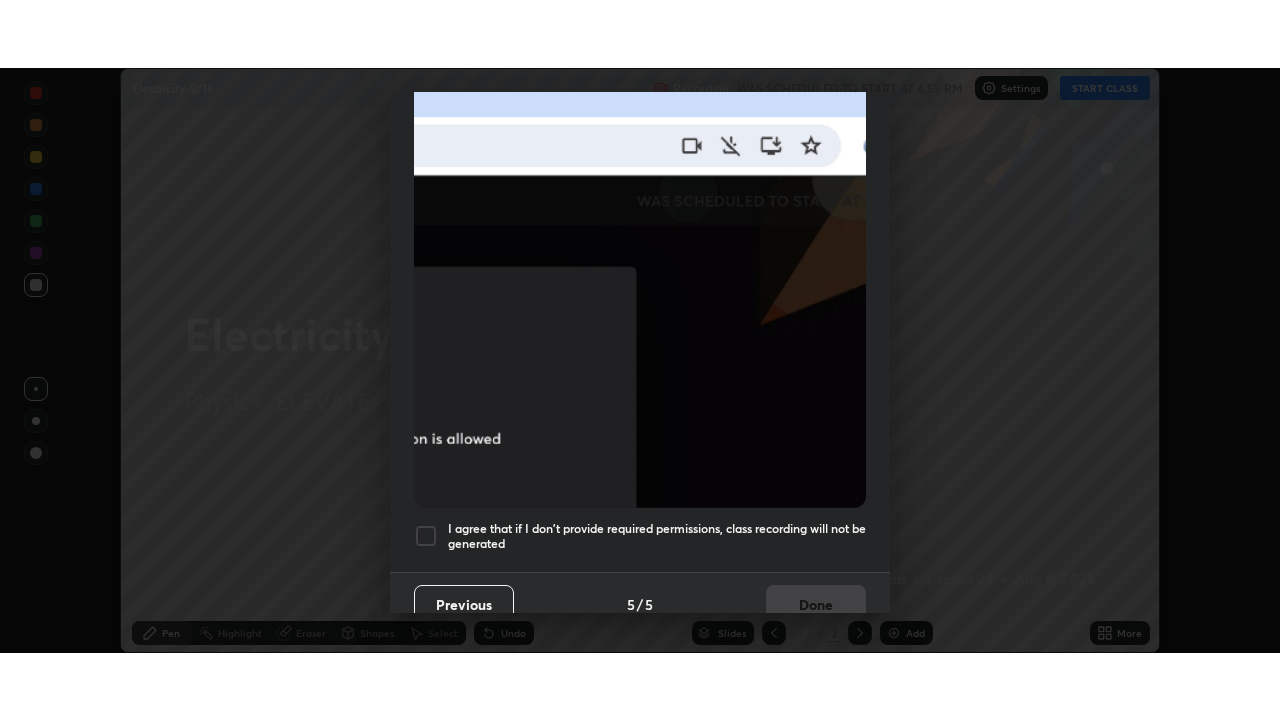 scroll, scrollTop: 479, scrollLeft: 0, axis: vertical 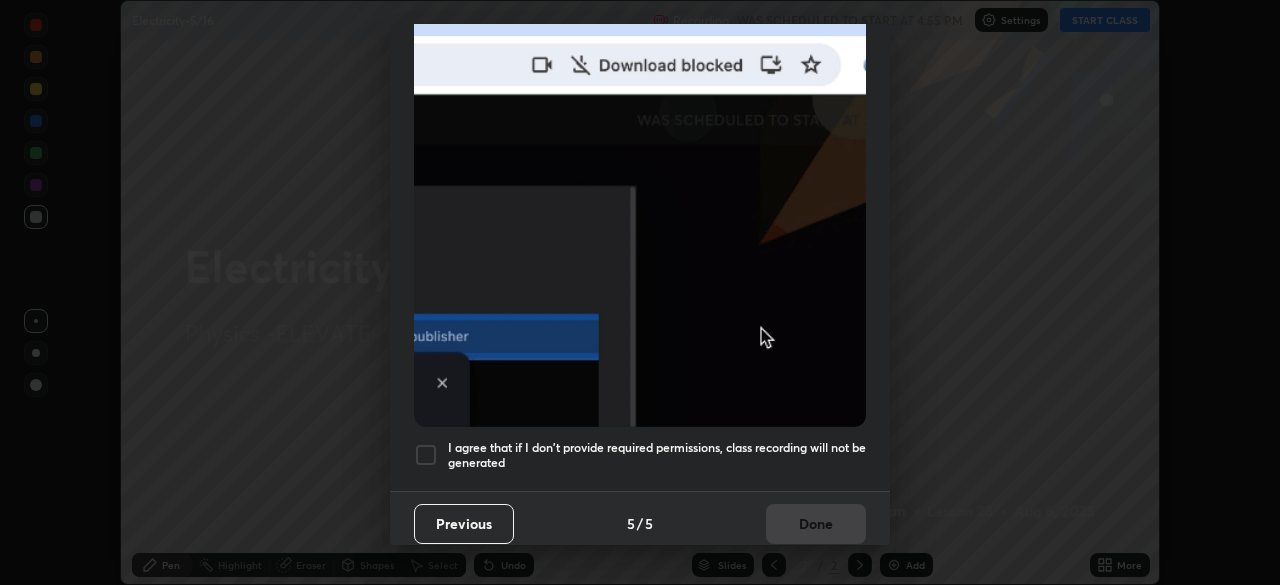 click at bounding box center (426, 455) 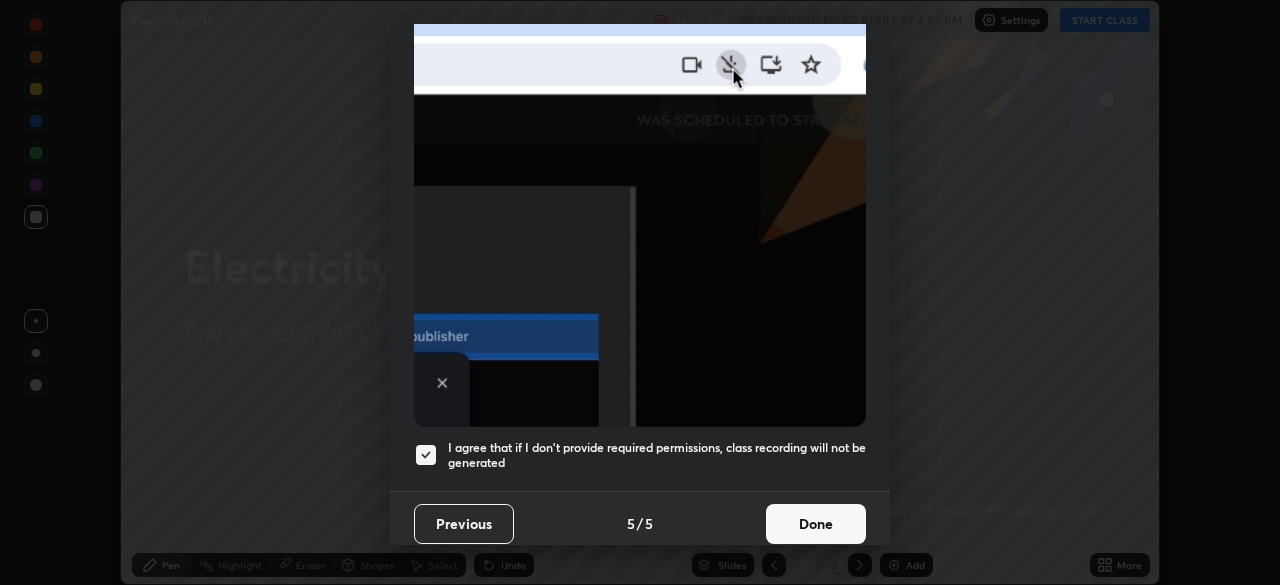 click on "Done" at bounding box center (816, 524) 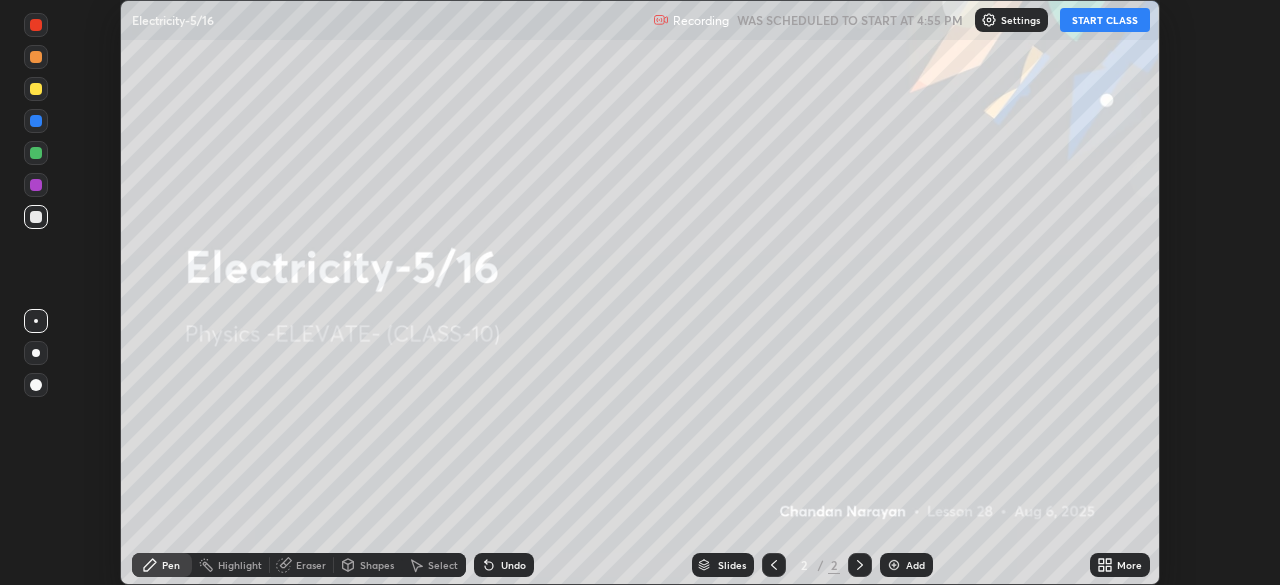 click on "More" at bounding box center (1120, 565) 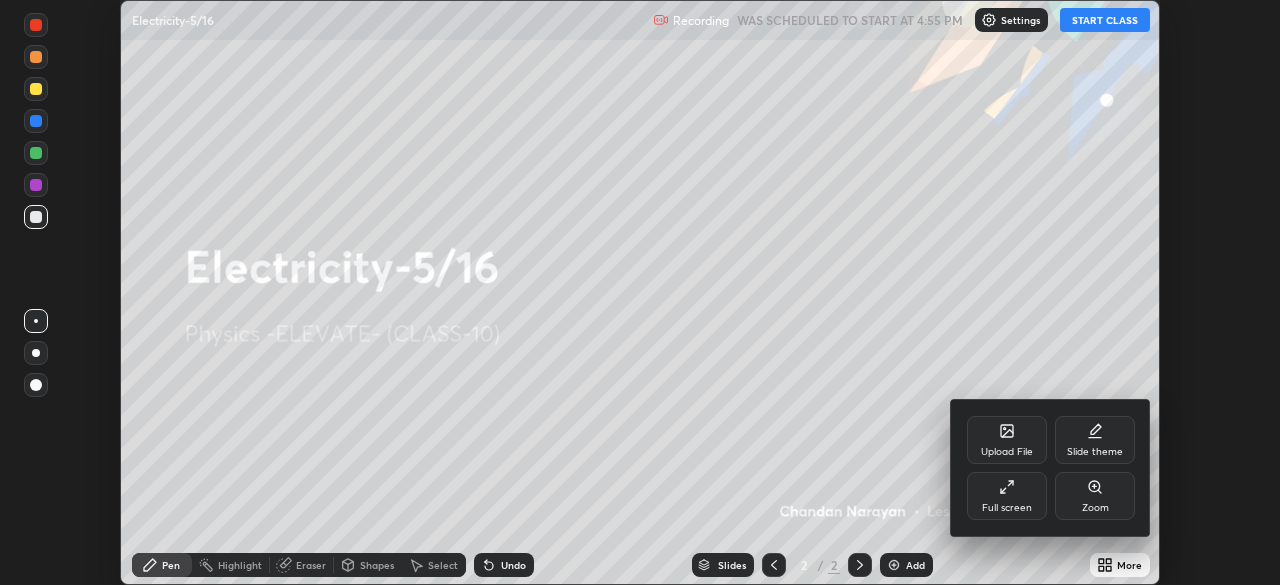 click on "Full screen" at bounding box center [1007, 508] 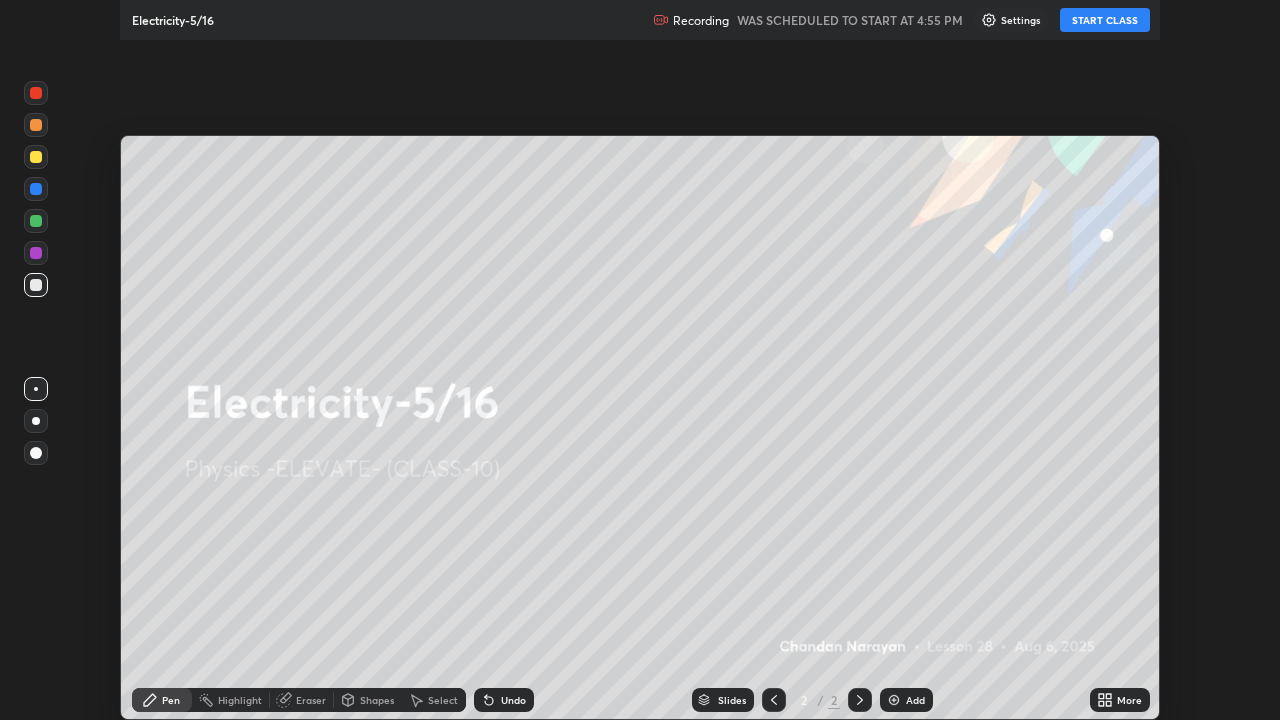 scroll, scrollTop: 99280, scrollLeft: 98720, axis: both 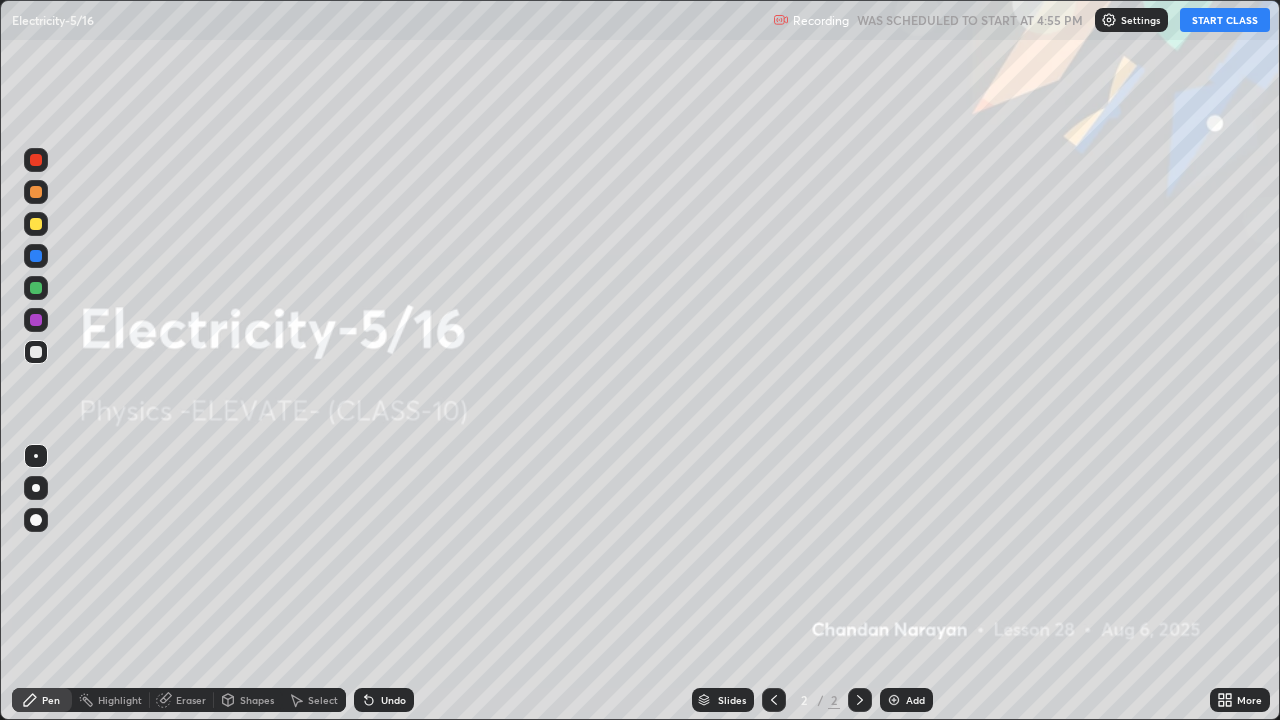 click on "START CLASS" at bounding box center [1225, 20] 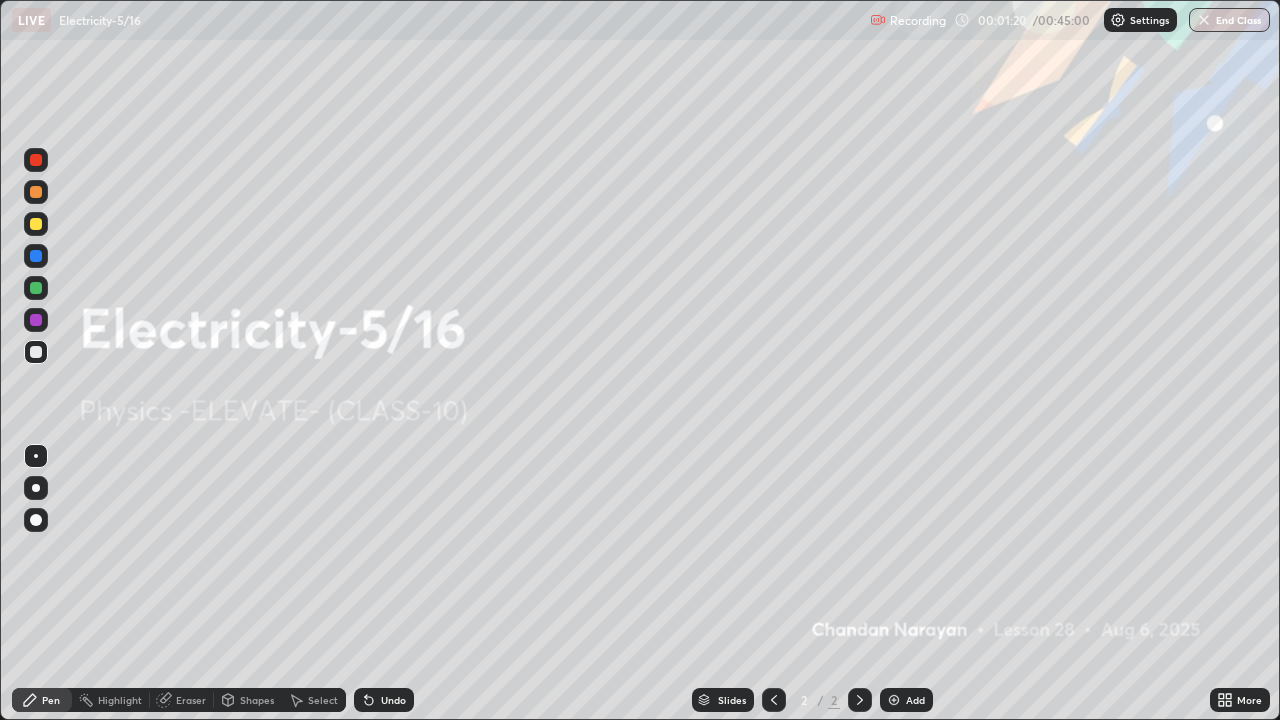 click at bounding box center [894, 700] 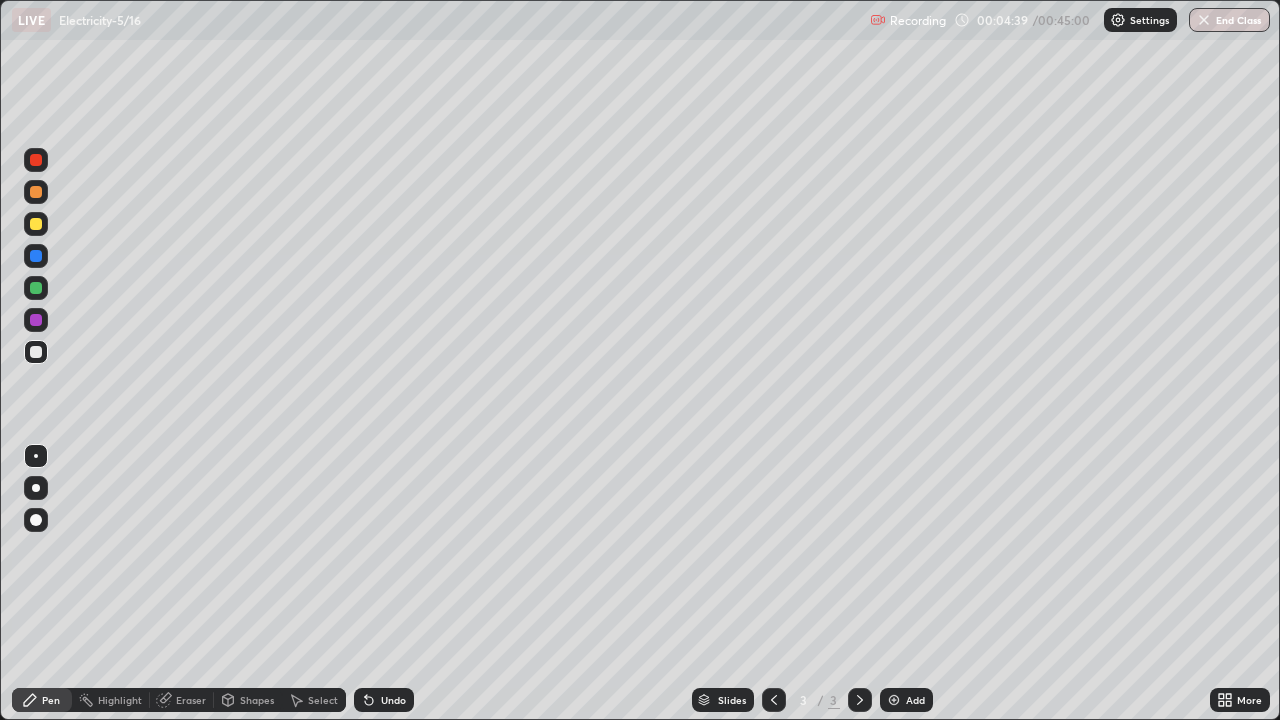 click on "Eraser" at bounding box center [191, 700] 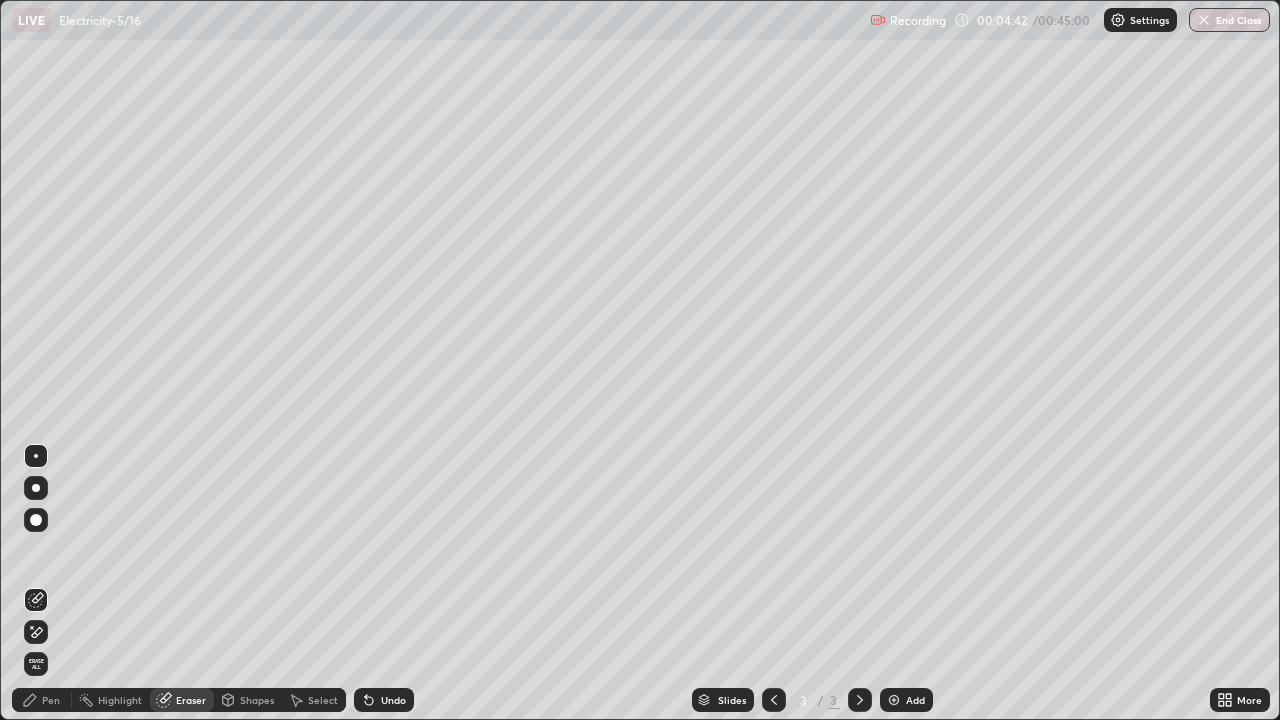 click on "Pen" at bounding box center (51, 700) 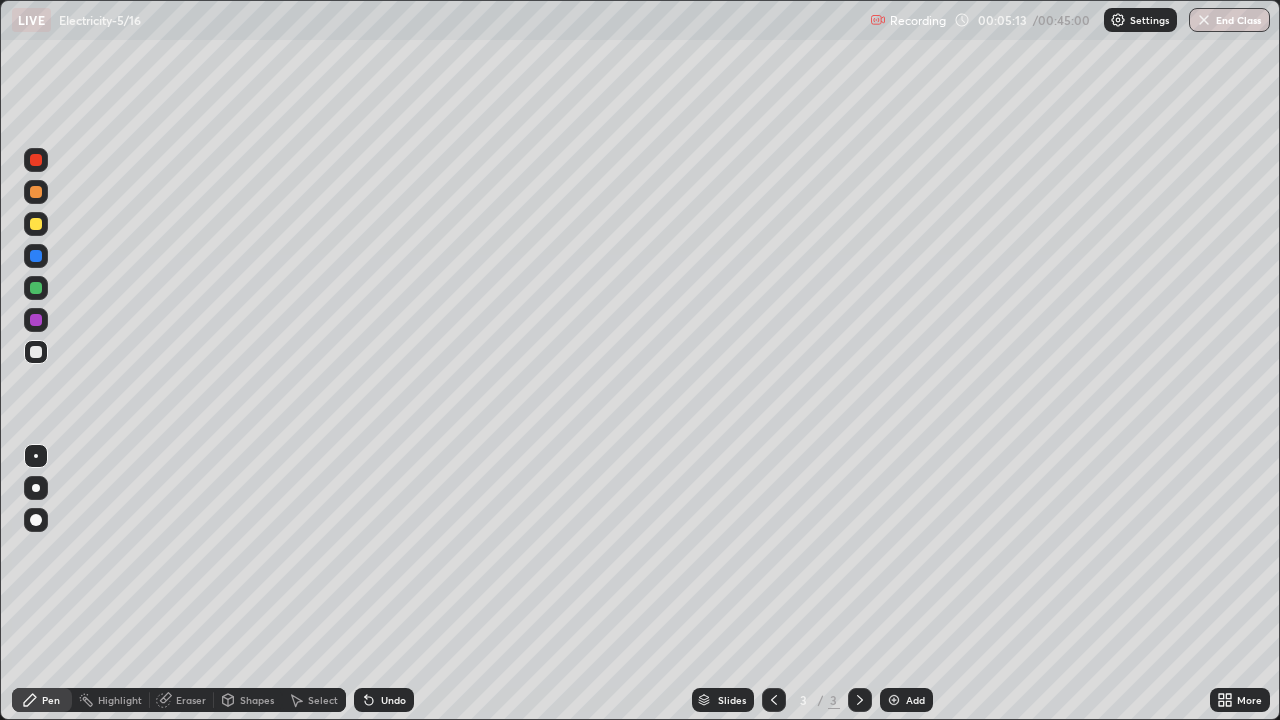 click on "Undo" at bounding box center [393, 700] 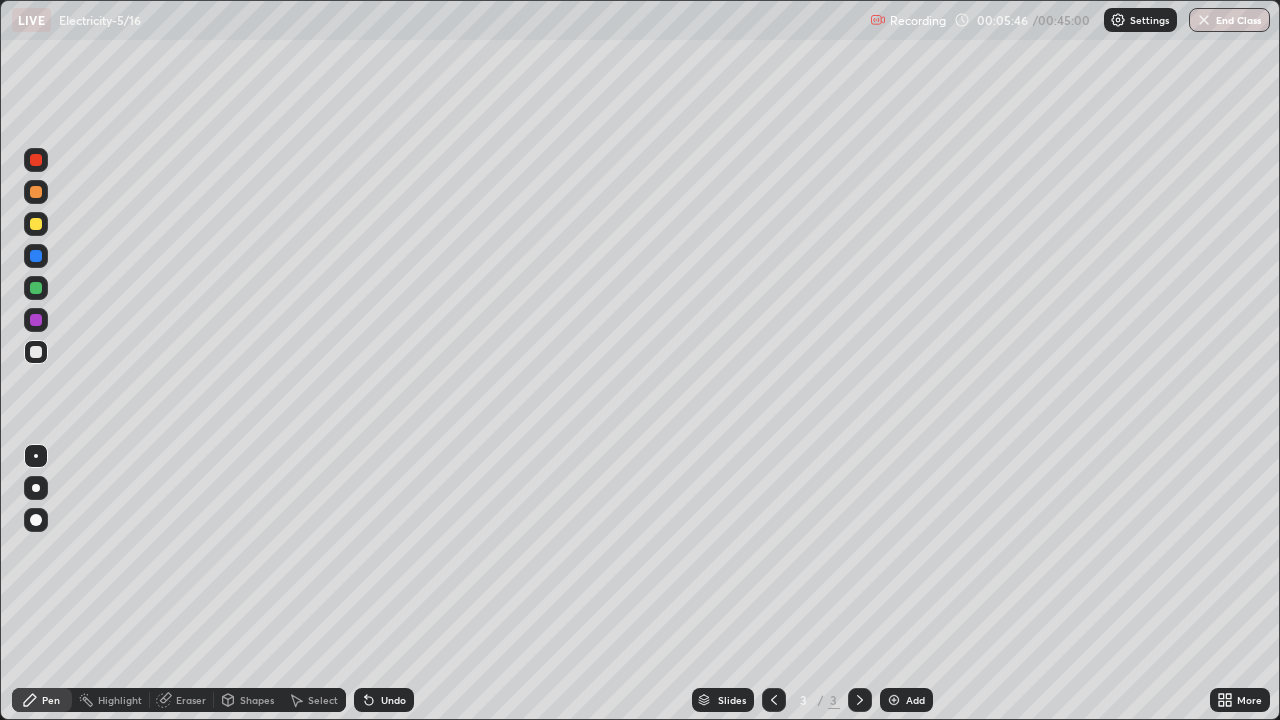 click on "Undo" at bounding box center [393, 700] 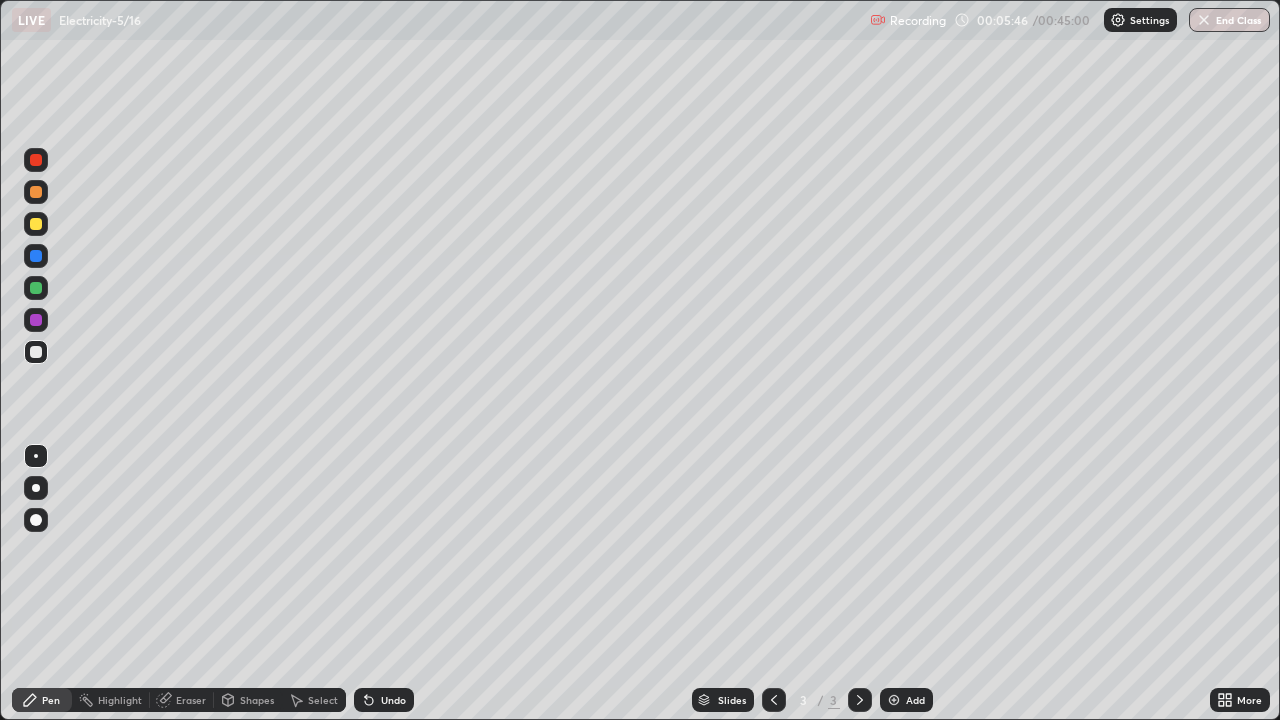 click on "Undo" at bounding box center [393, 700] 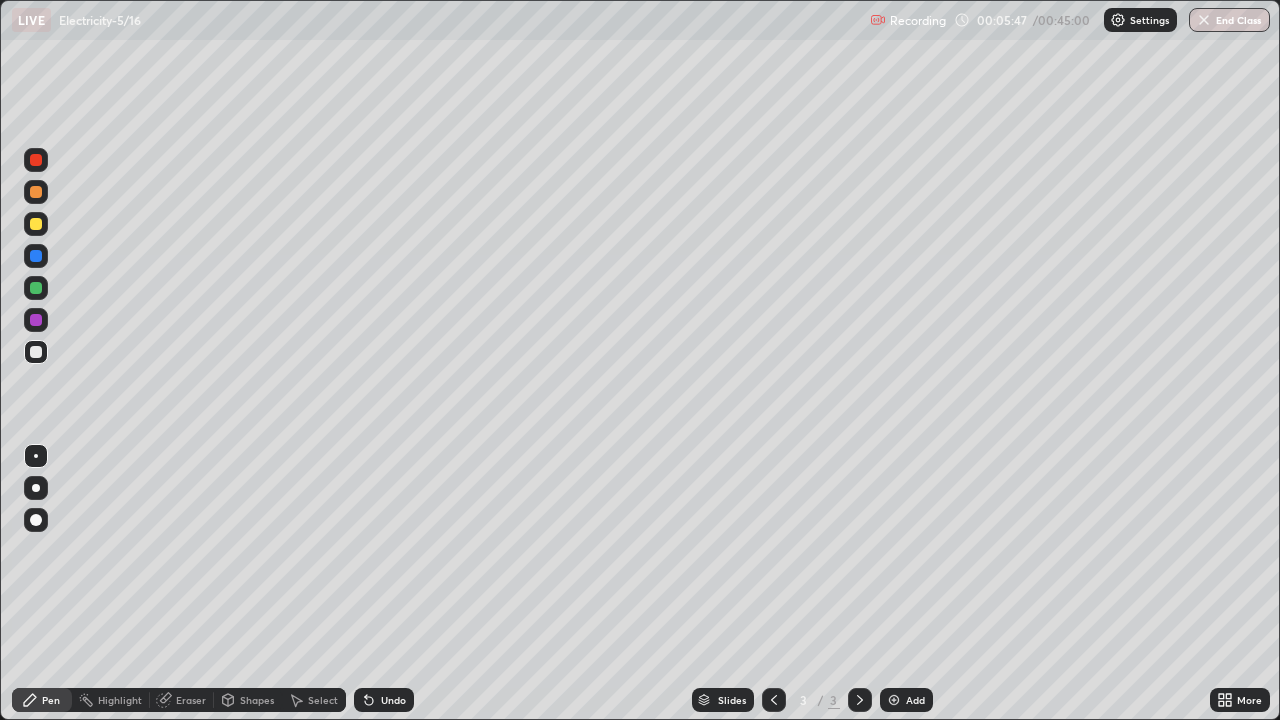 click on "Undo" at bounding box center [393, 700] 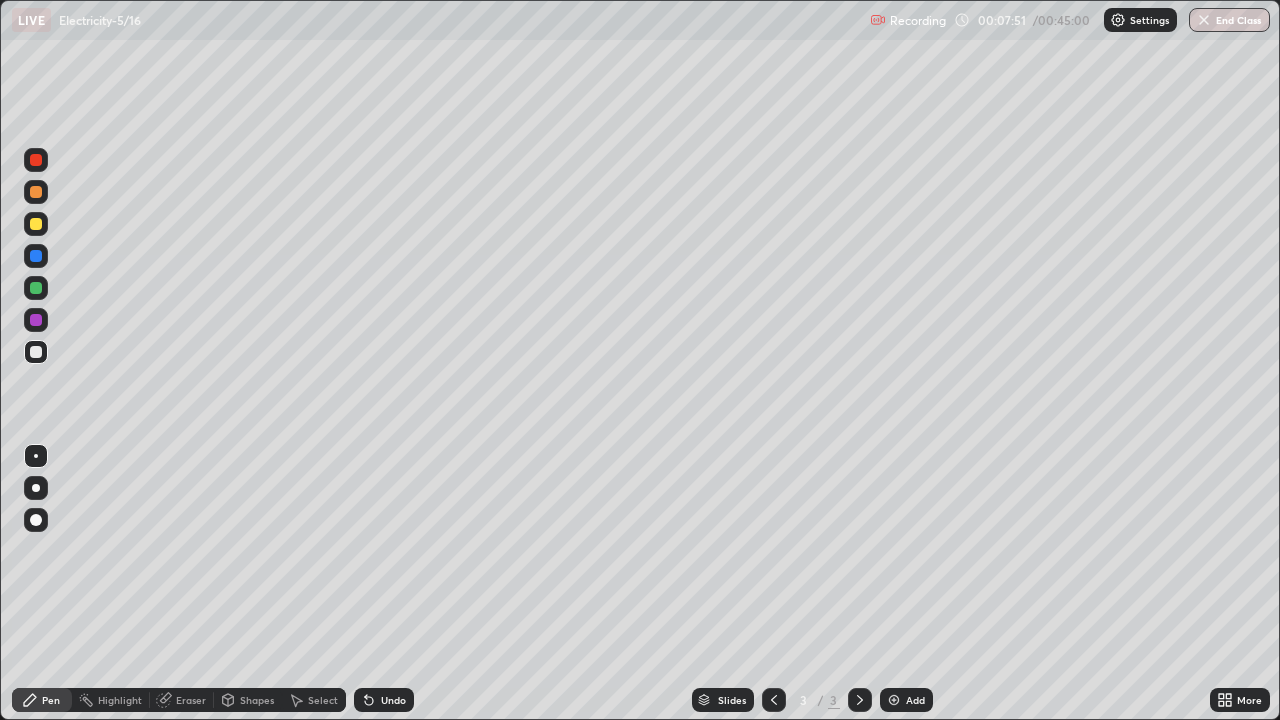 click at bounding box center (36, 224) 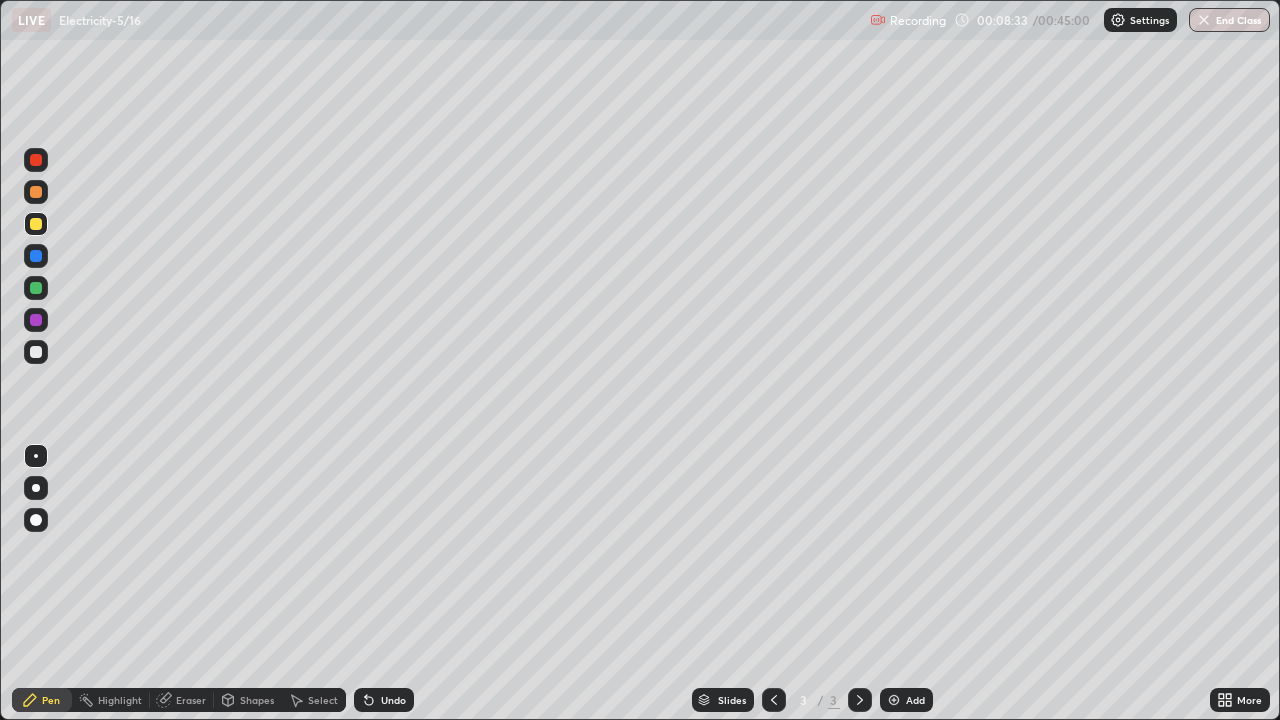 click on "Add" at bounding box center (906, 700) 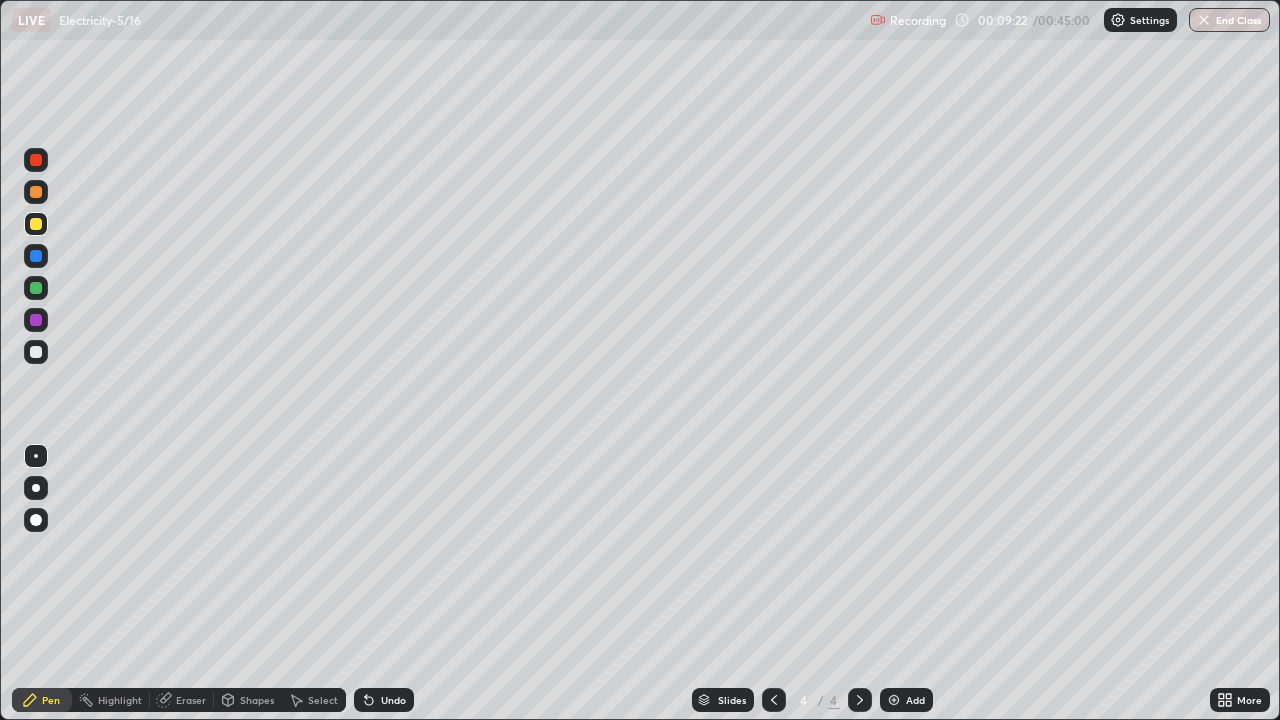 click at bounding box center (36, 352) 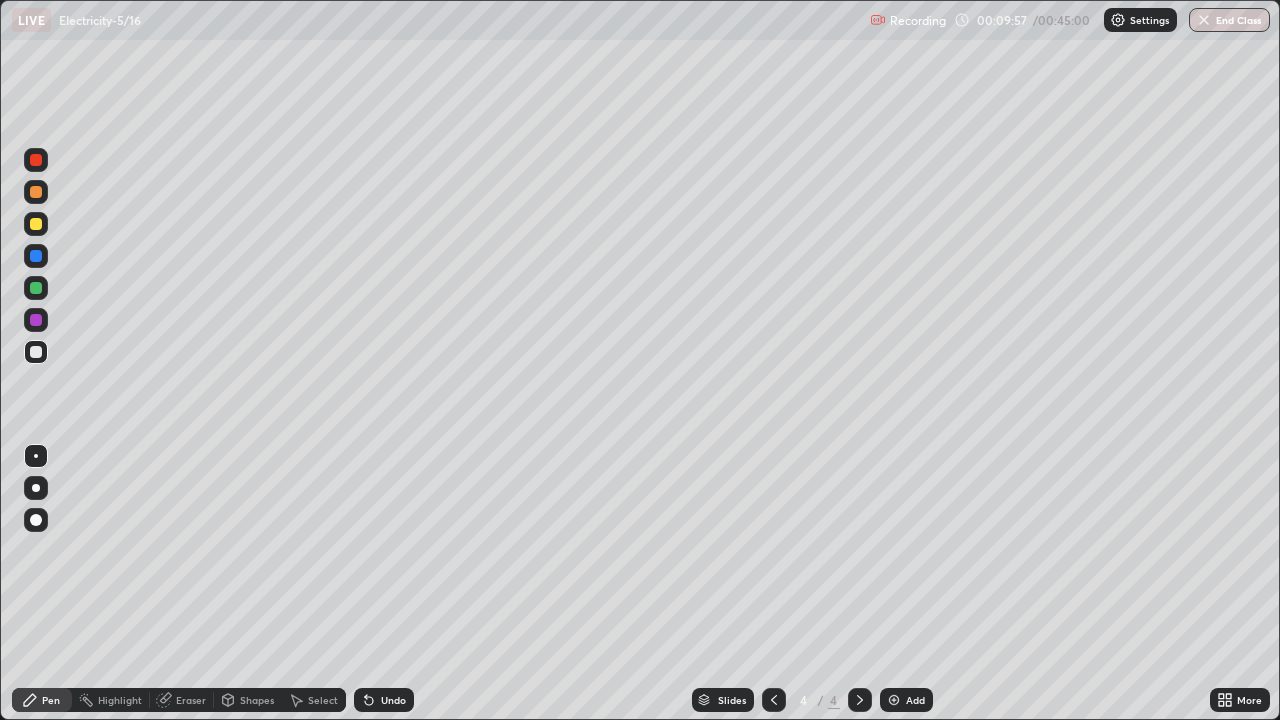 click at bounding box center [36, 224] 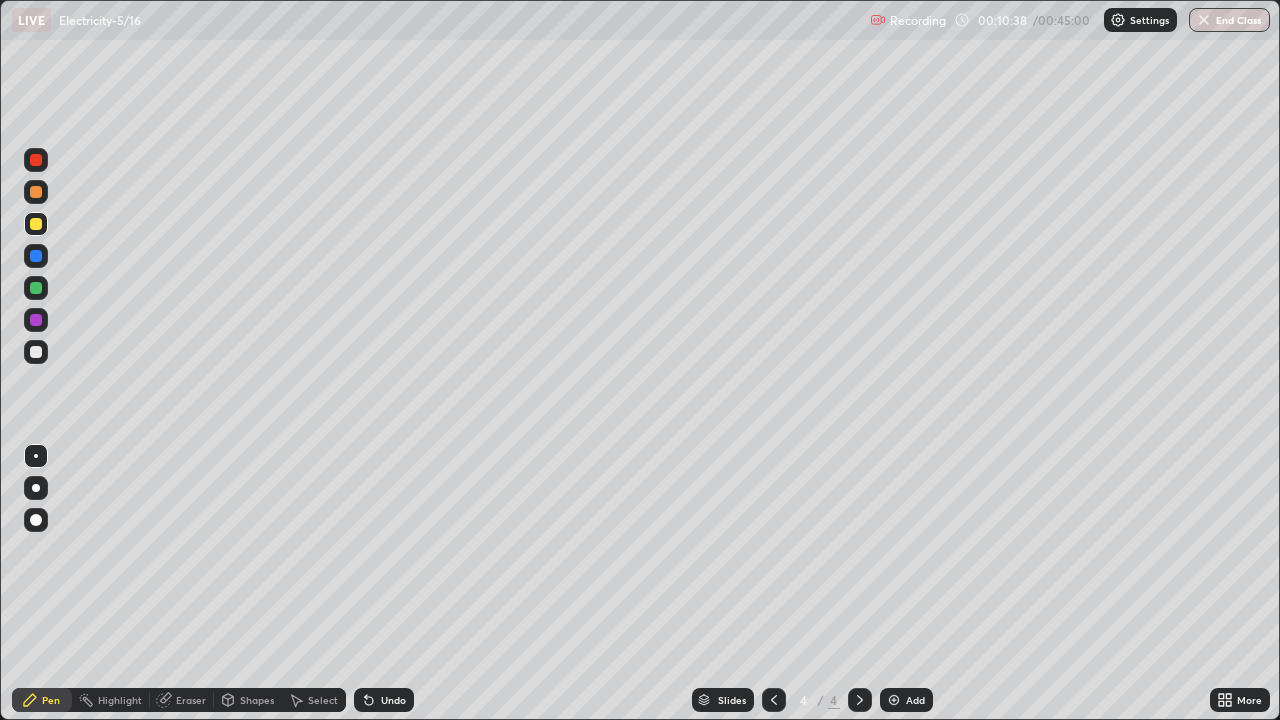 click on "Undo" at bounding box center [393, 700] 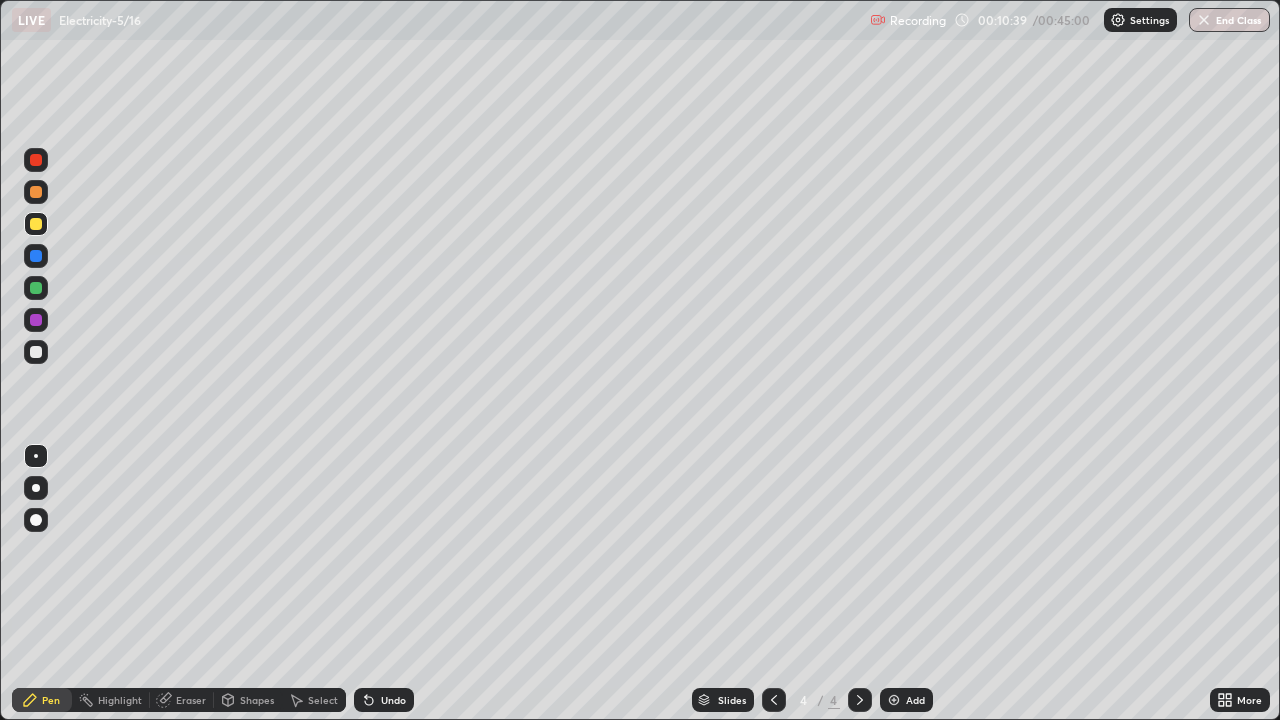 click on "Undo" at bounding box center [393, 700] 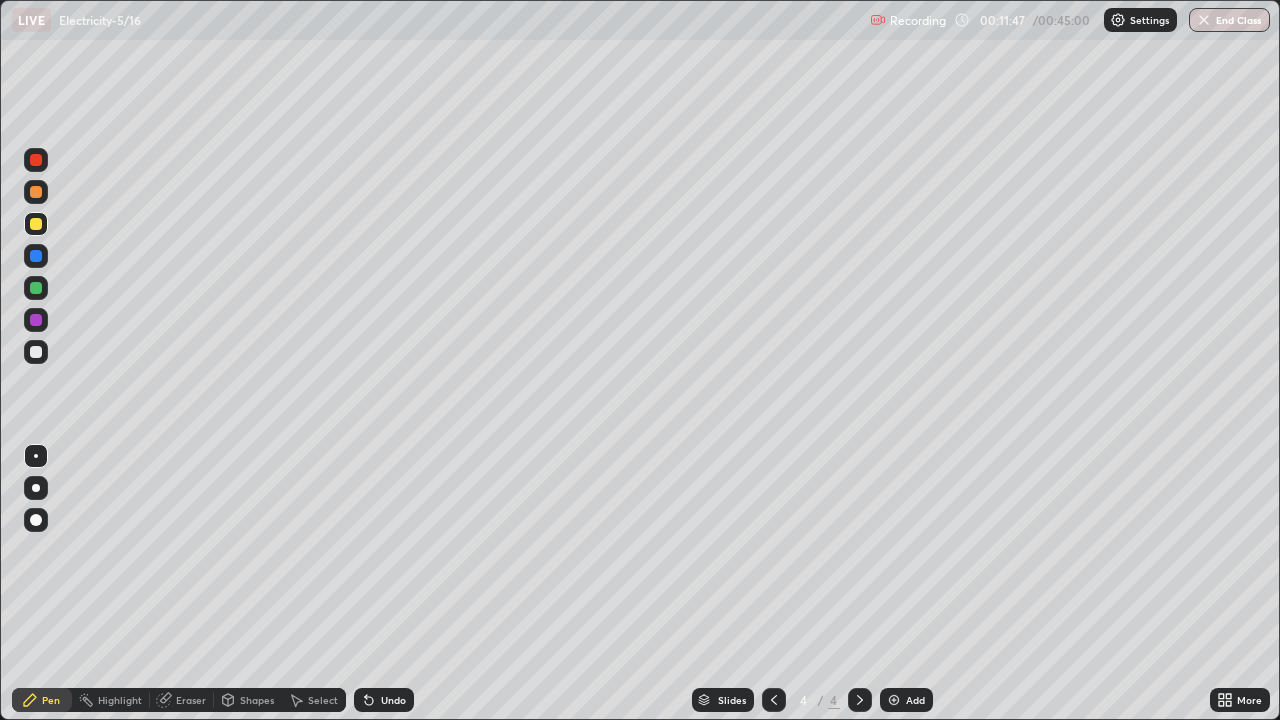 click on "Add" at bounding box center [915, 700] 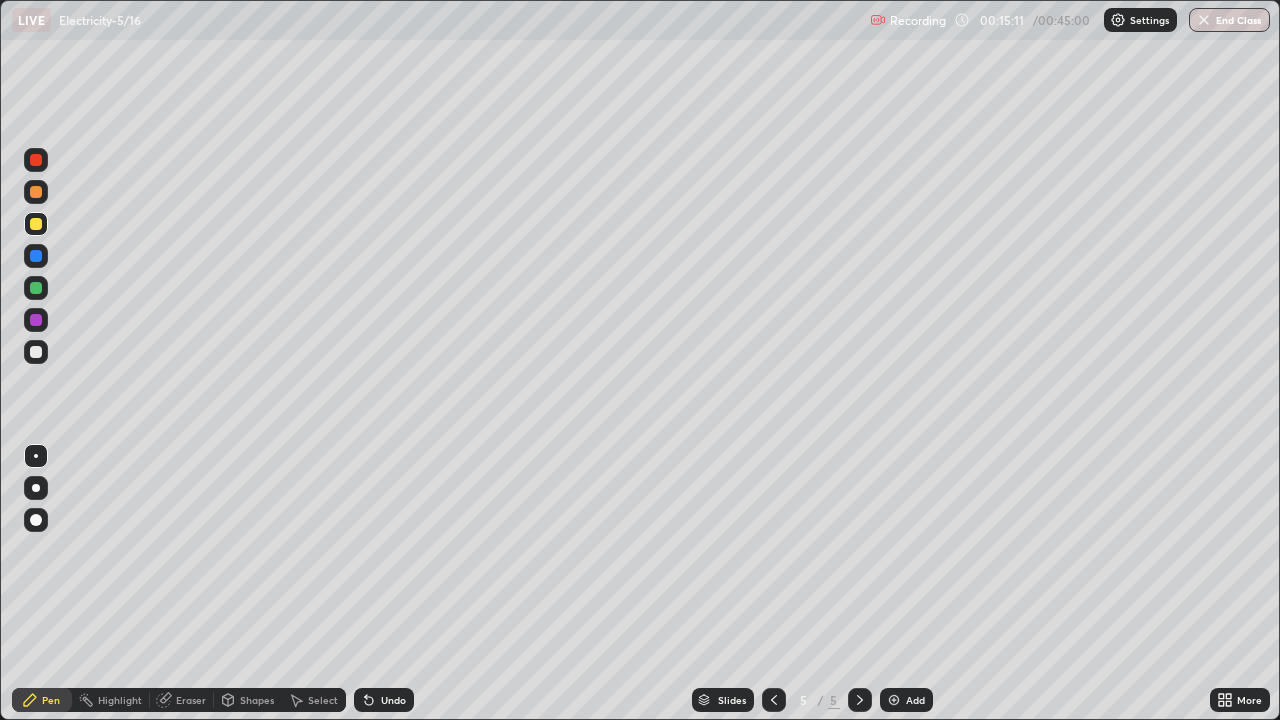 click at bounding box center [894, 700] 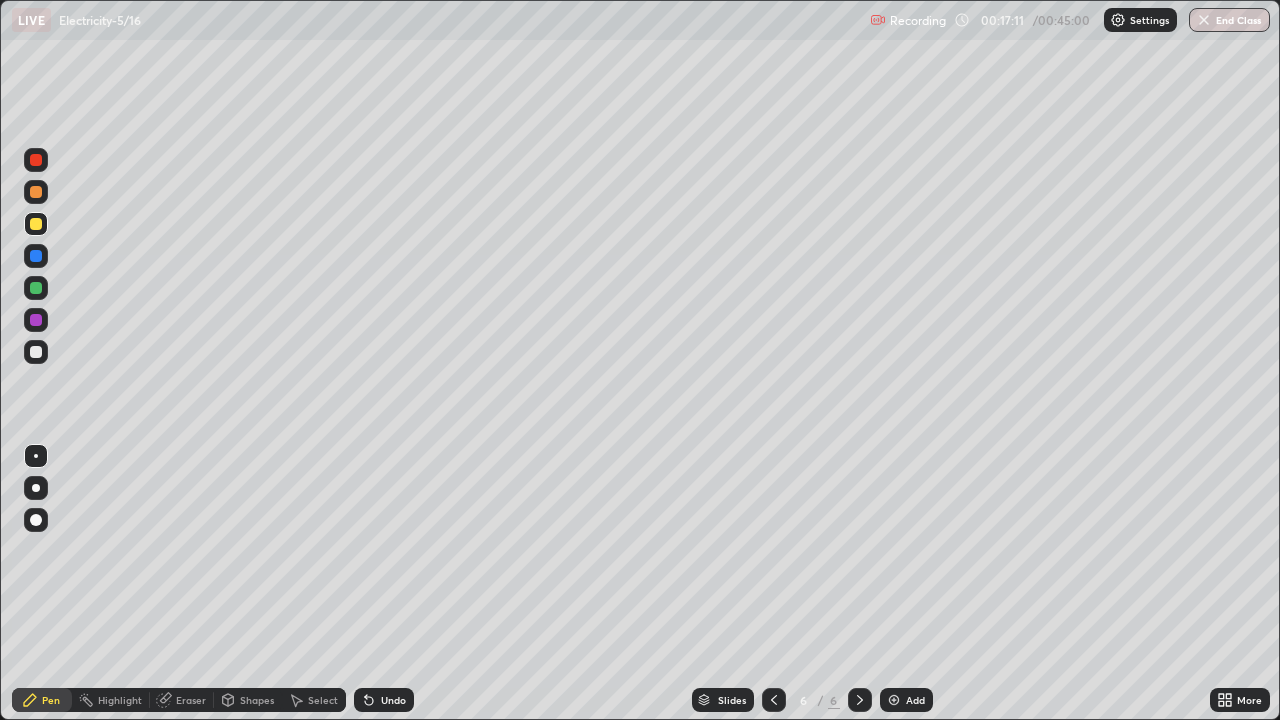 click on "Undo" at bounding box center (393, 700) 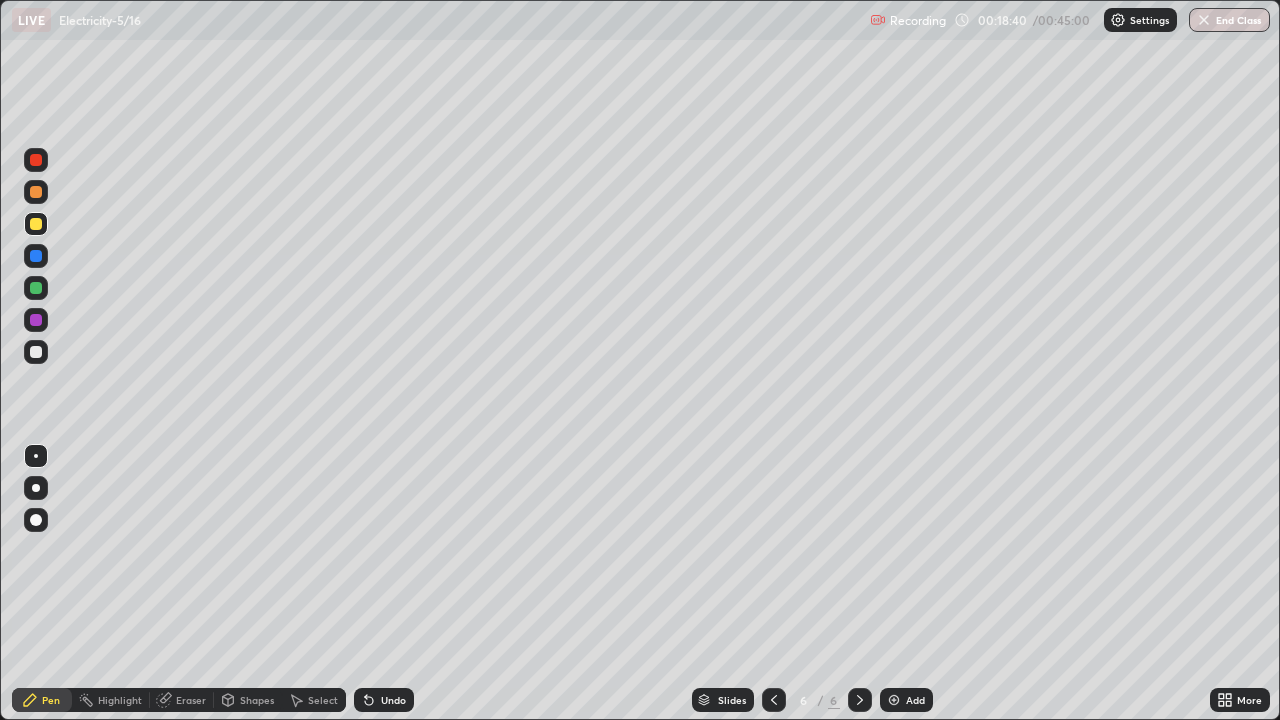 click on "Undo" at bounding box center (393, 700) 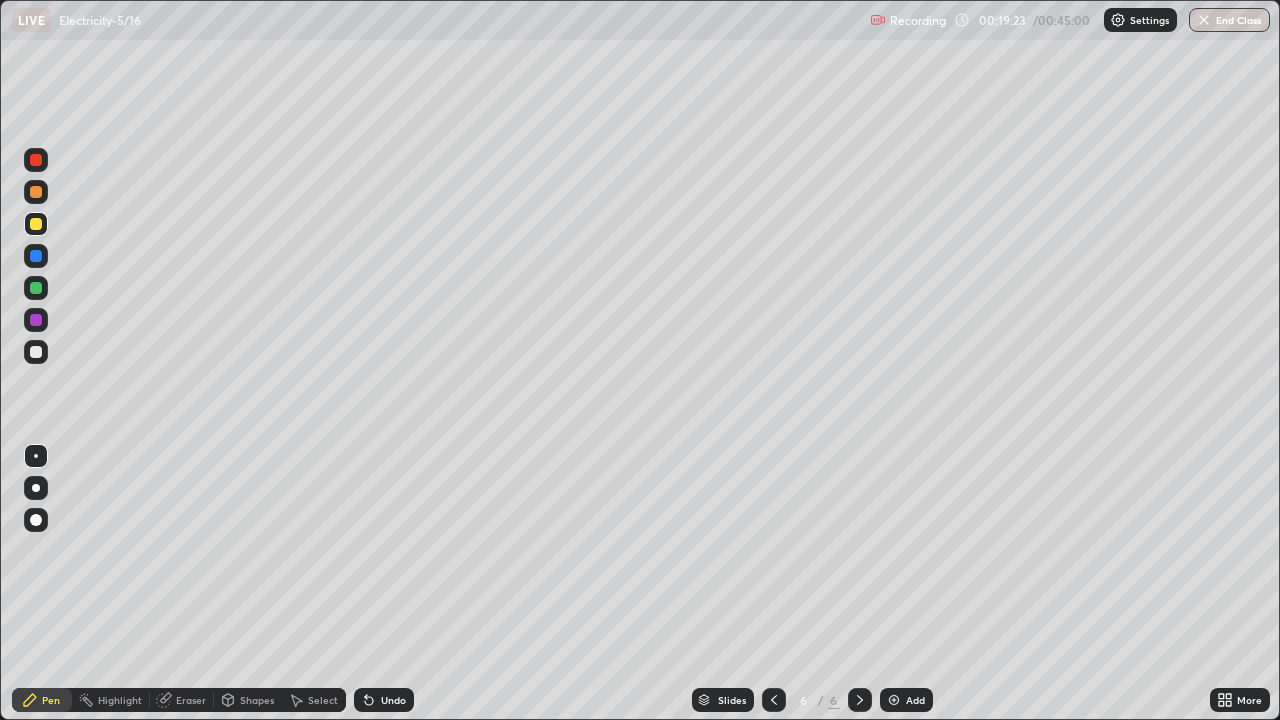 click on "Add" at bounding box center [915, 700] 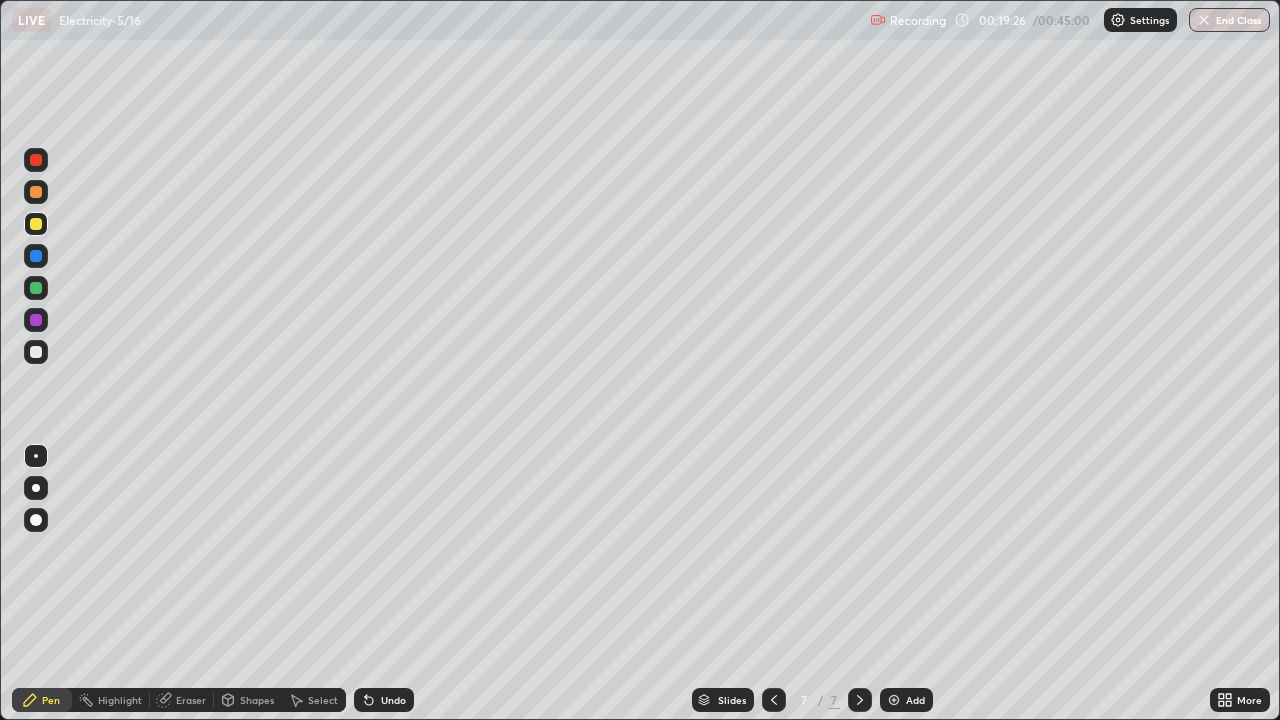 click 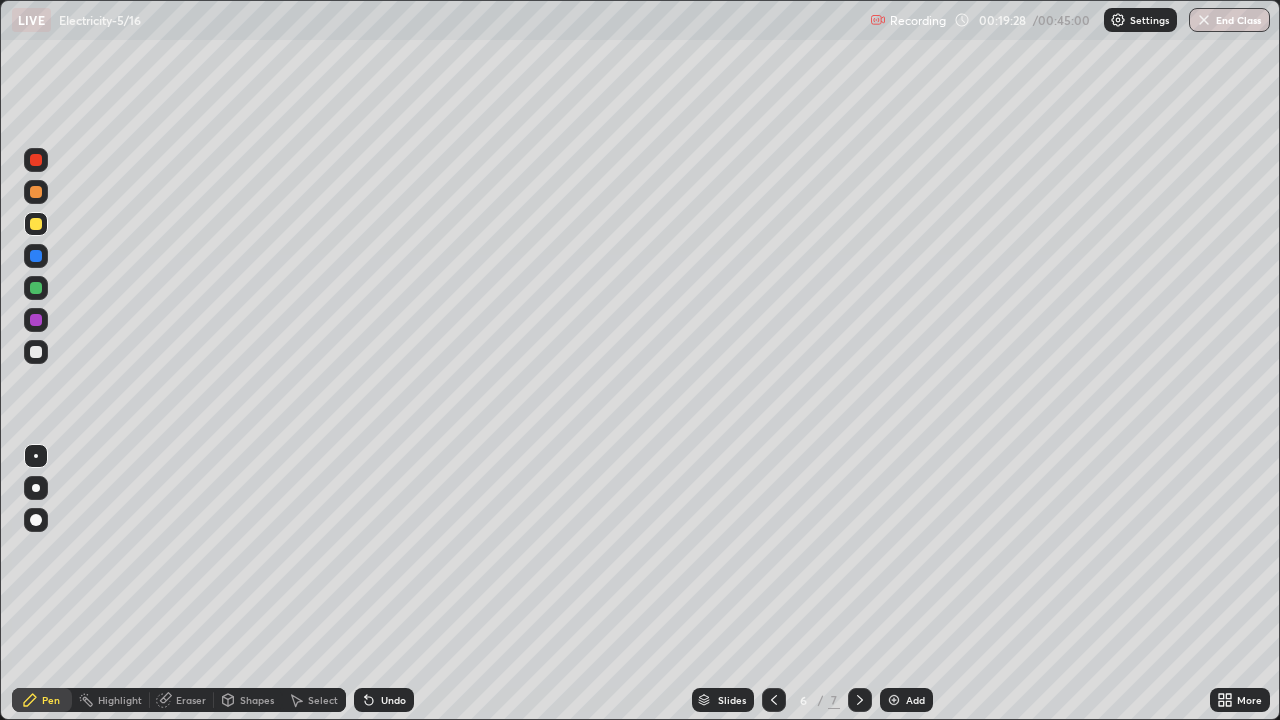 click 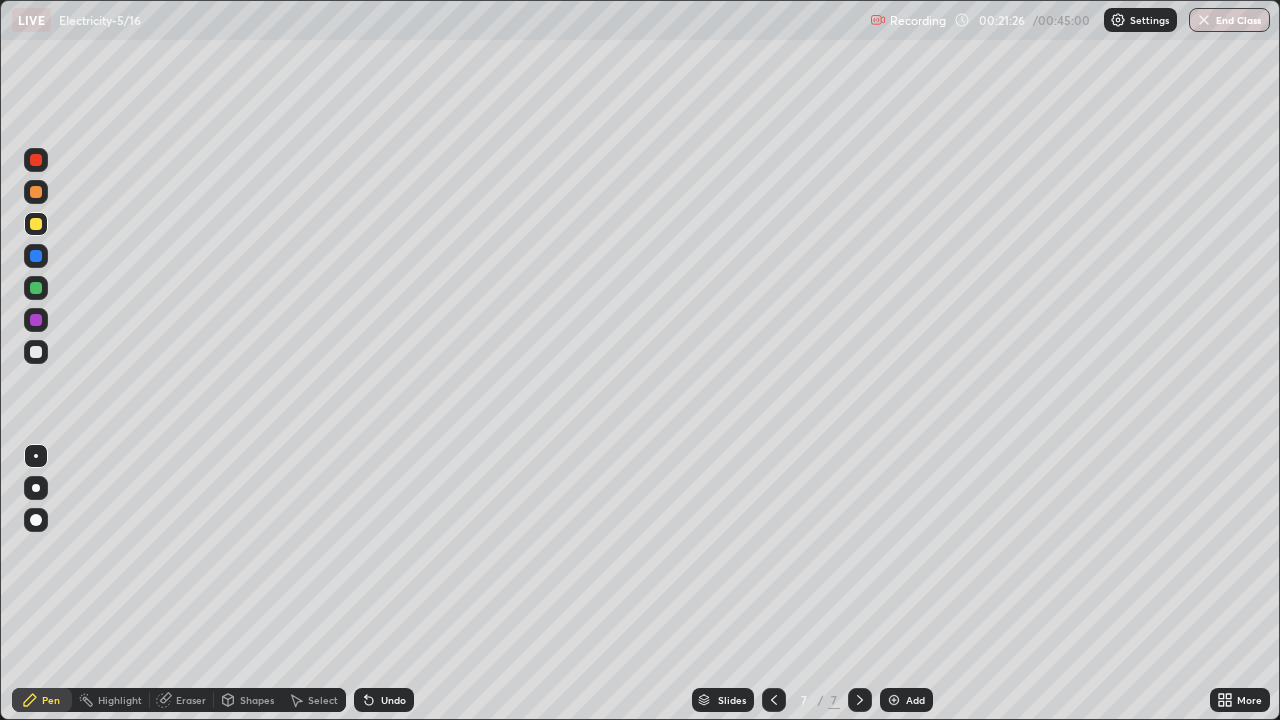 click 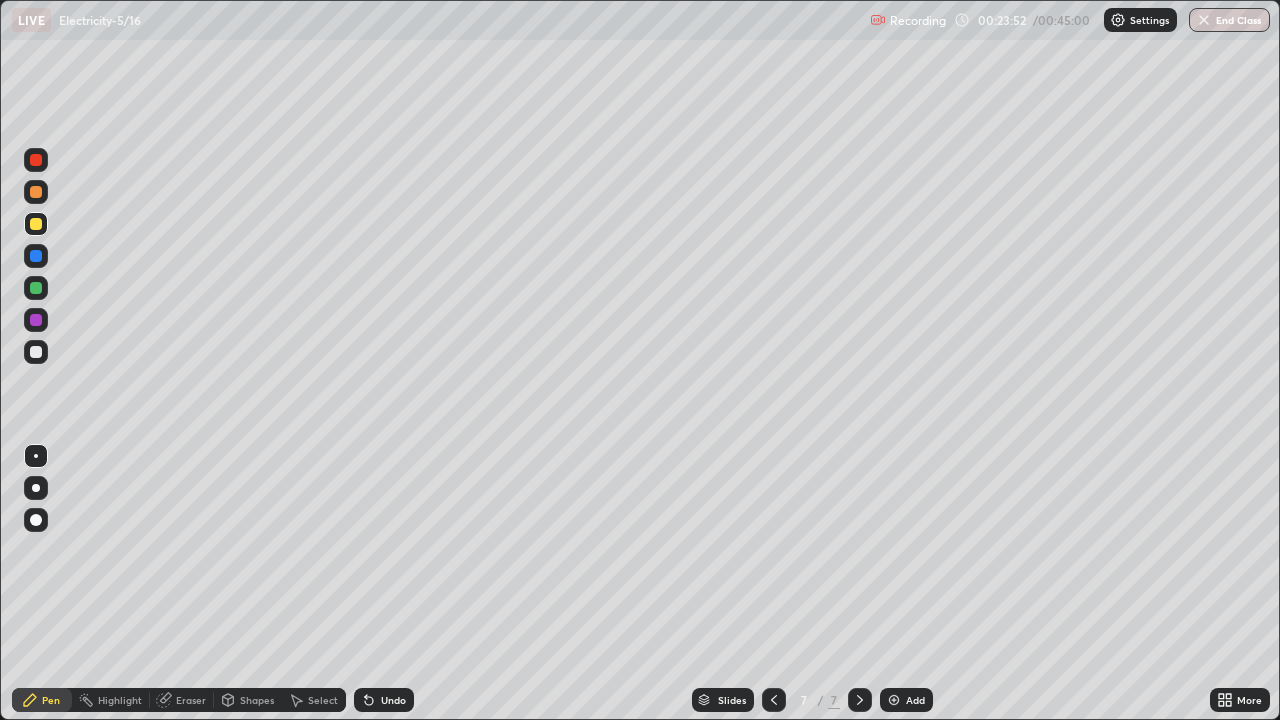 click on "Undo" at bounding box center [393, 700] 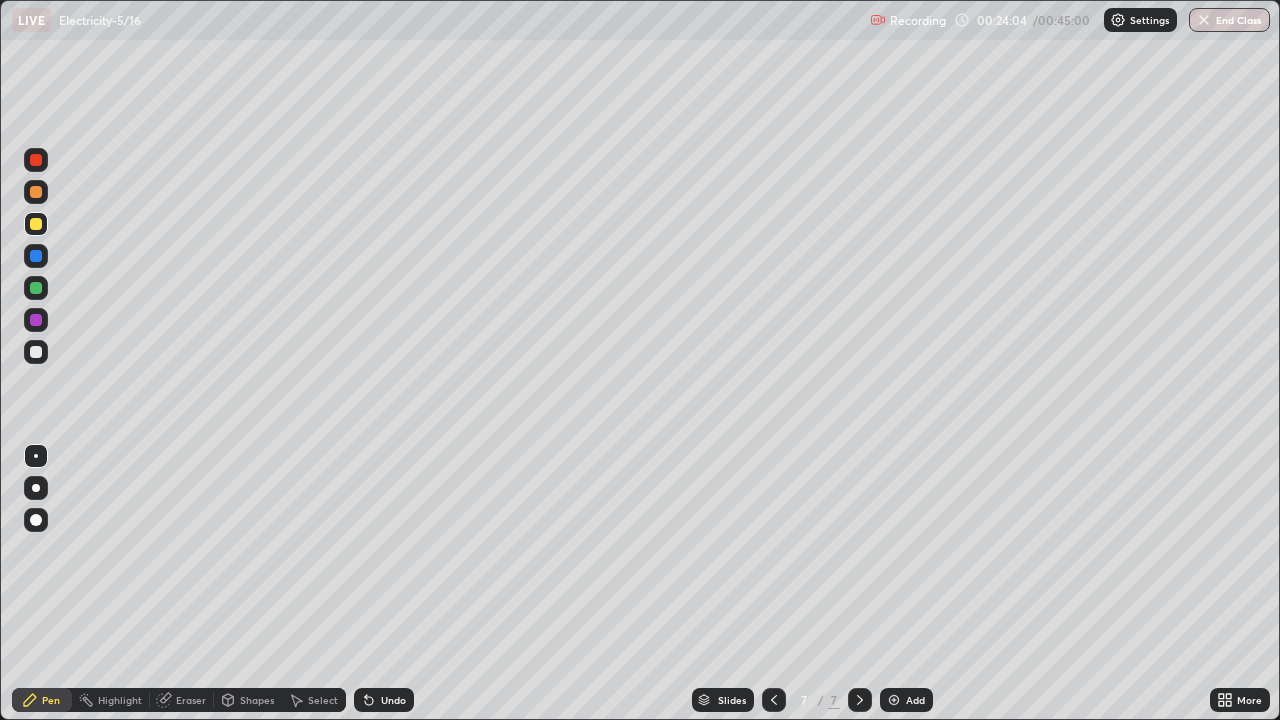 click on "Undo" at bounding box center [393, 700] 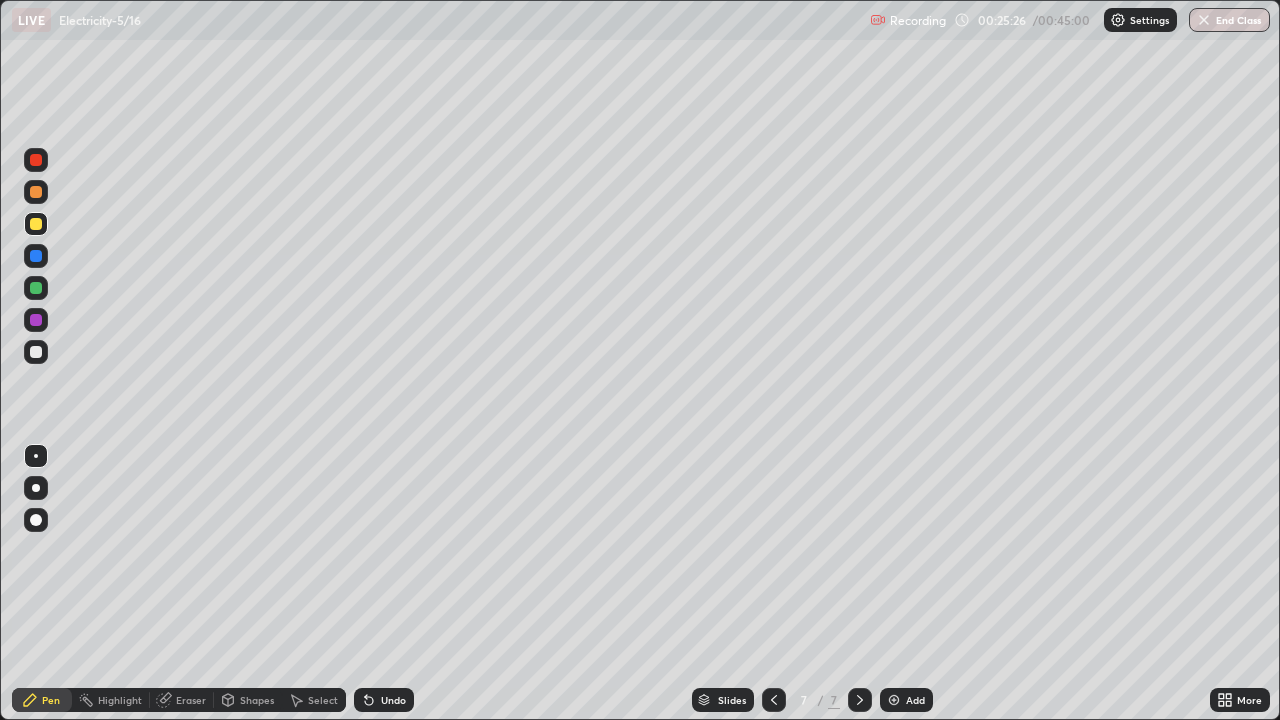 click at bounding box center [774, 700] 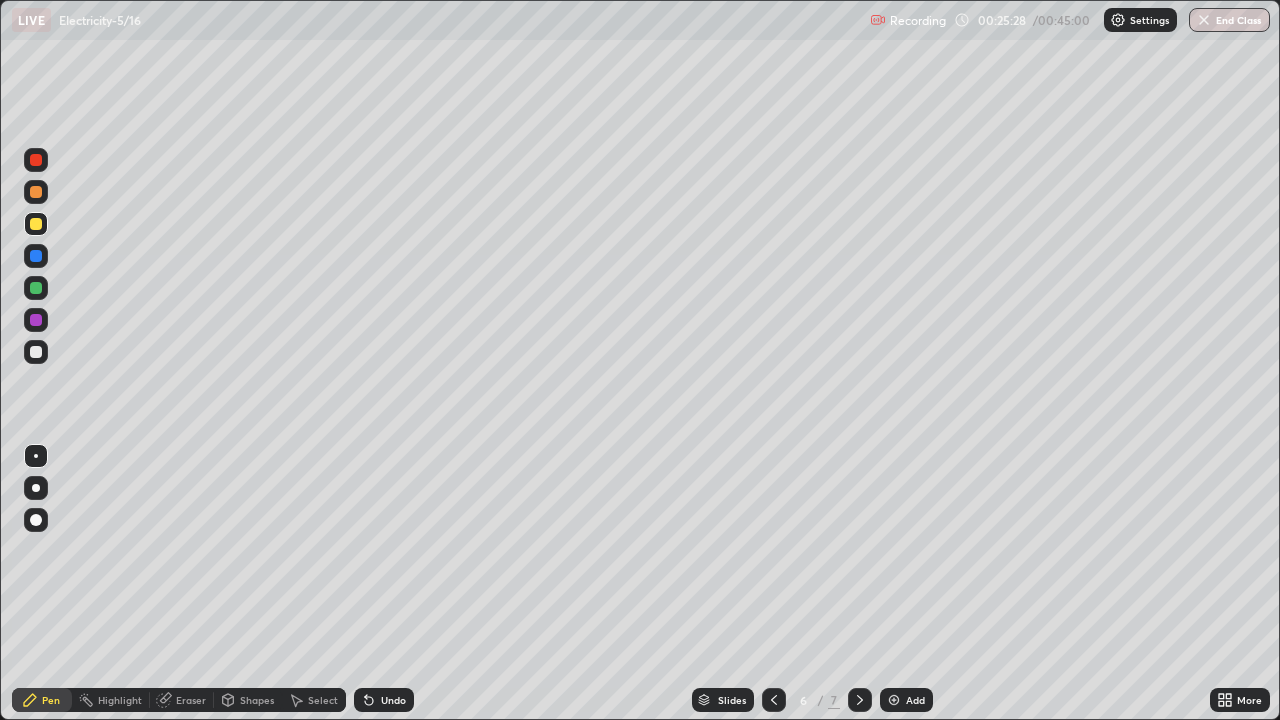click 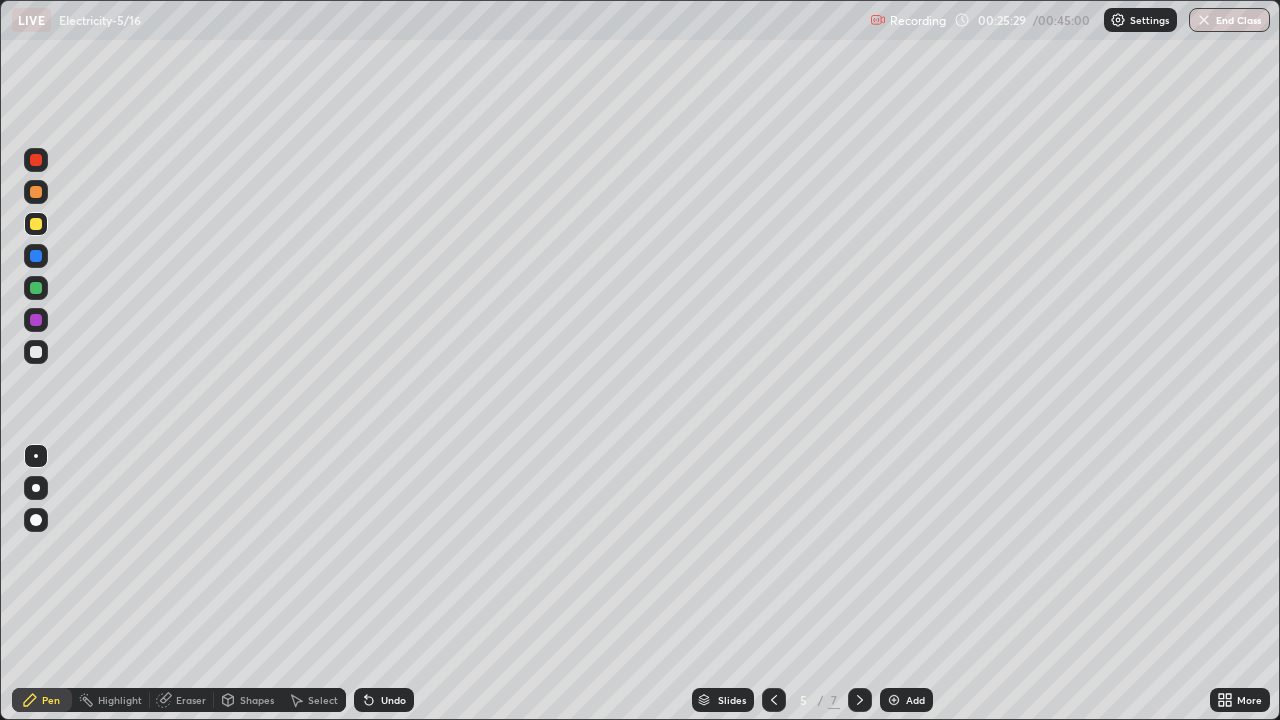 click 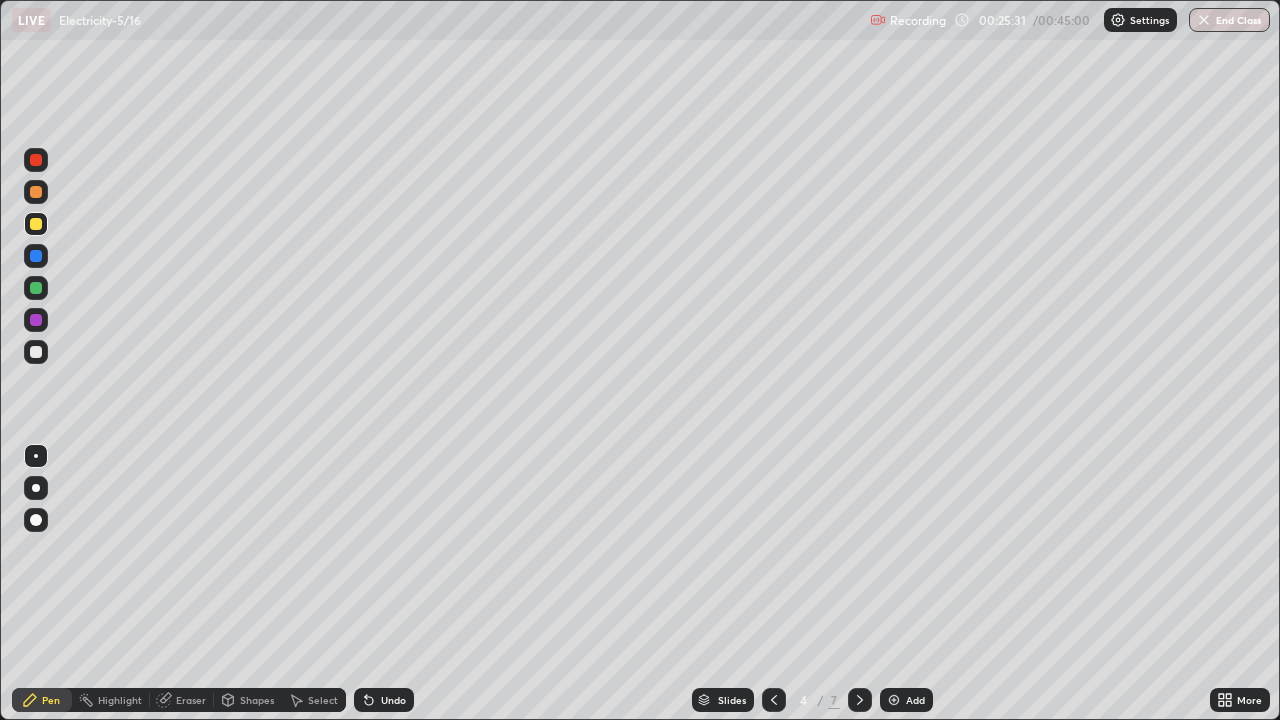 click 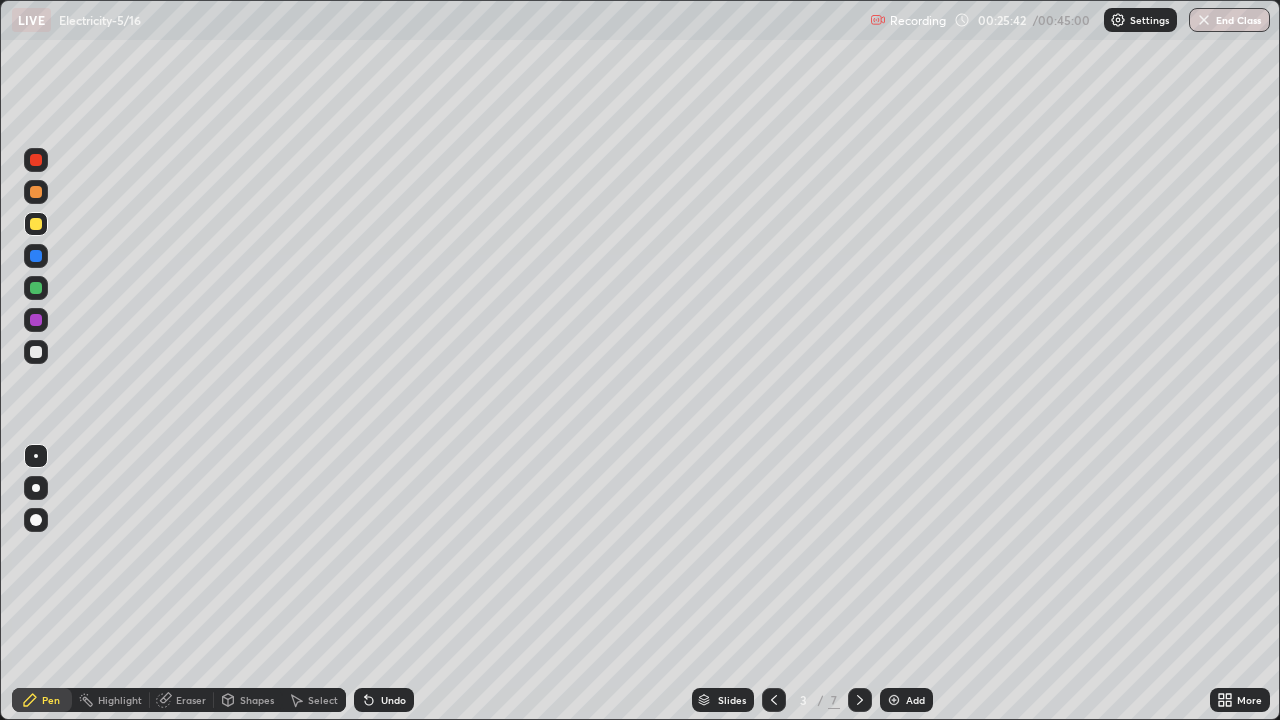 click 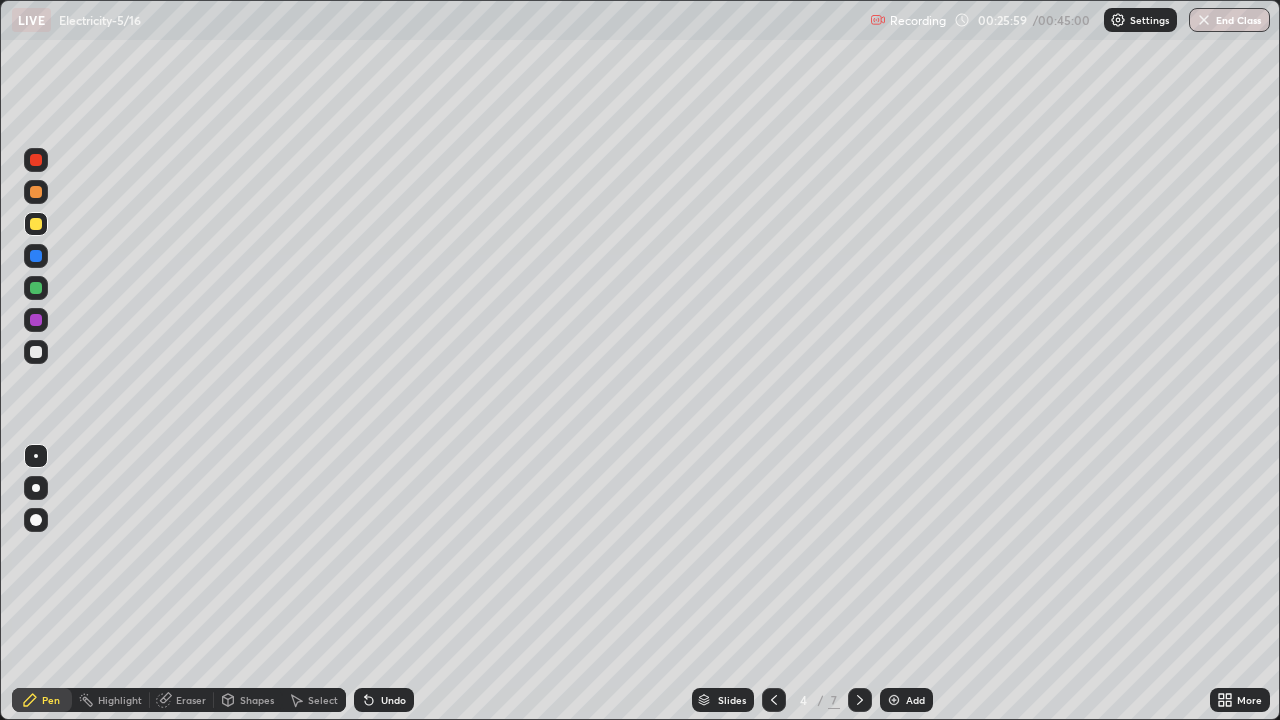 click 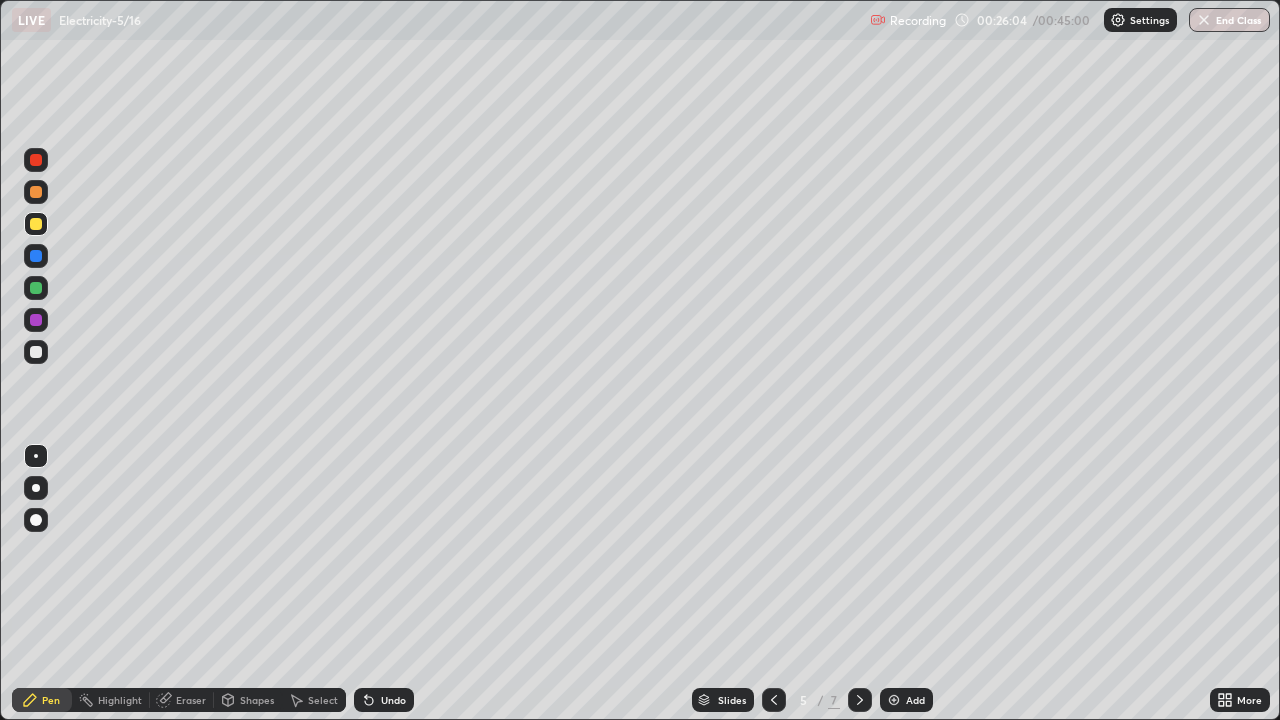click 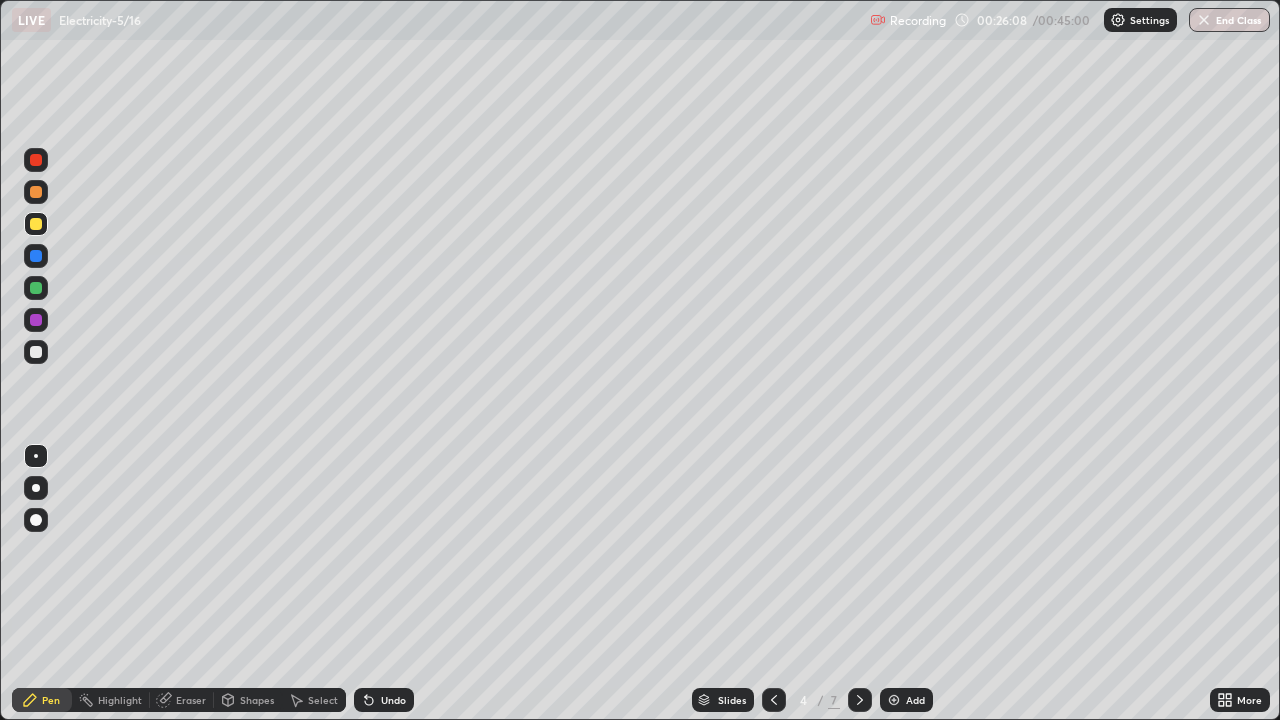 click 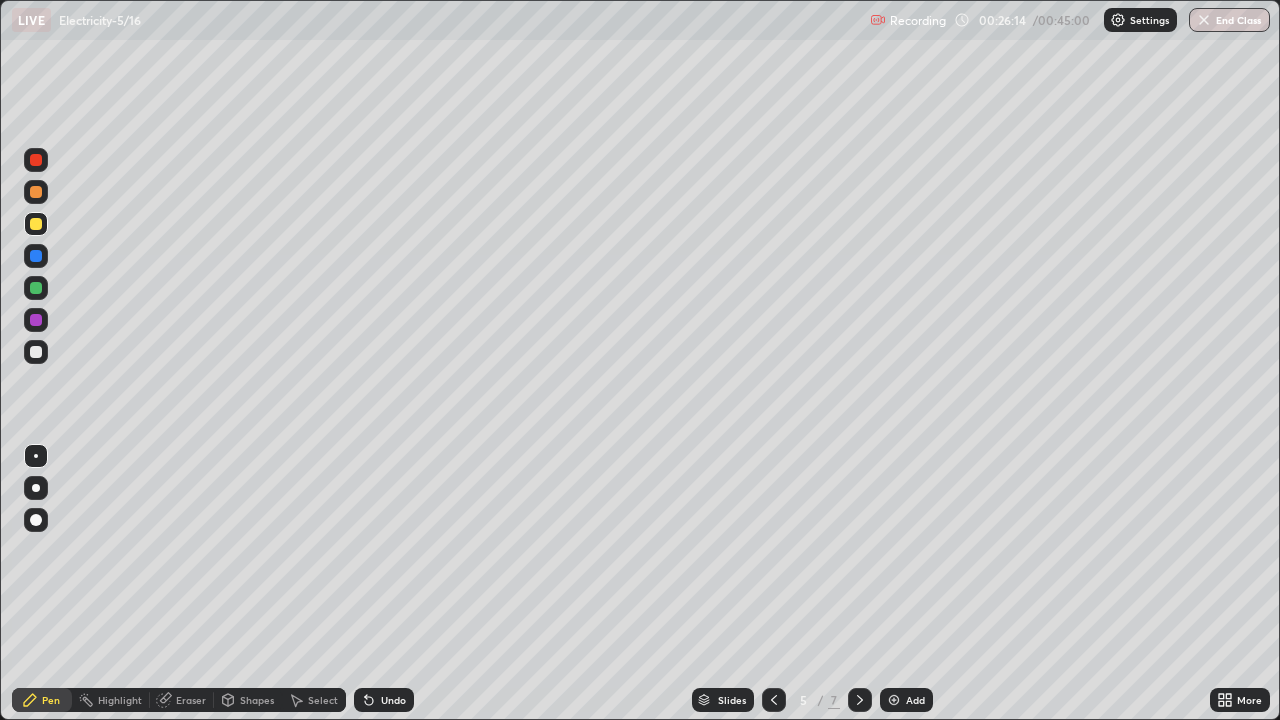click 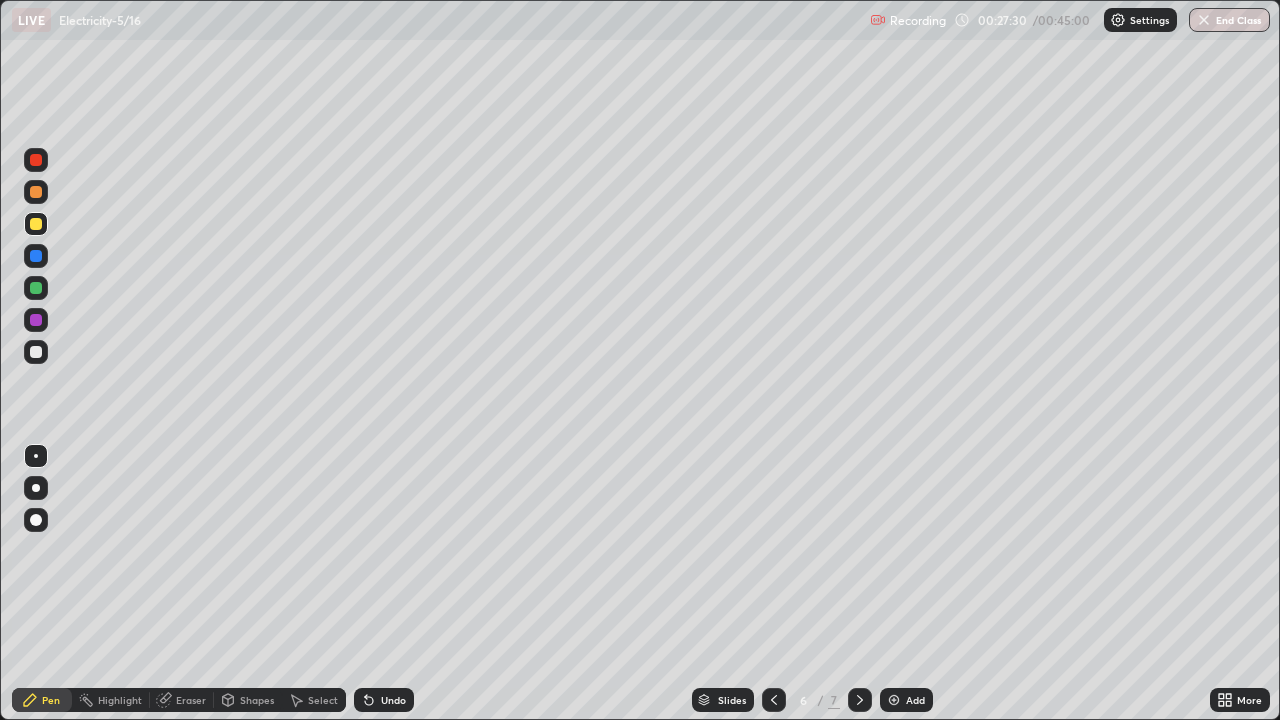 click at bounding box center [894, 700] 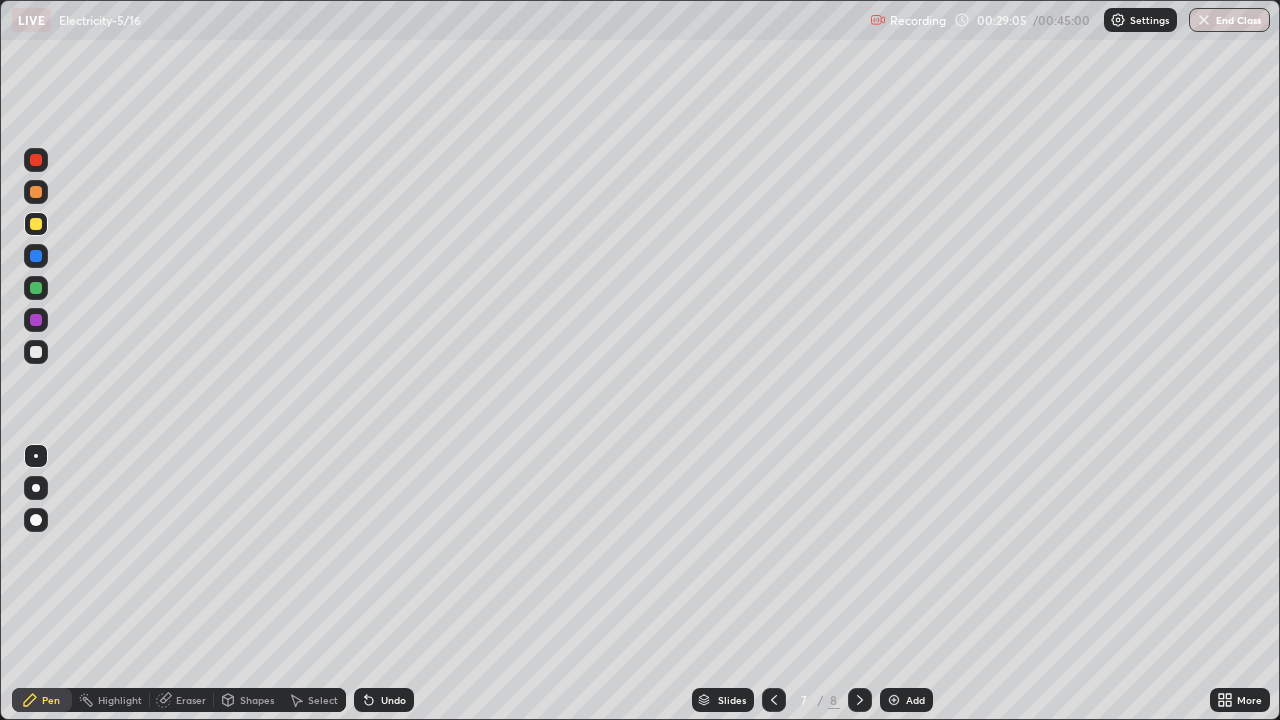 click on "Eraser" at bounding box center (182, 700) 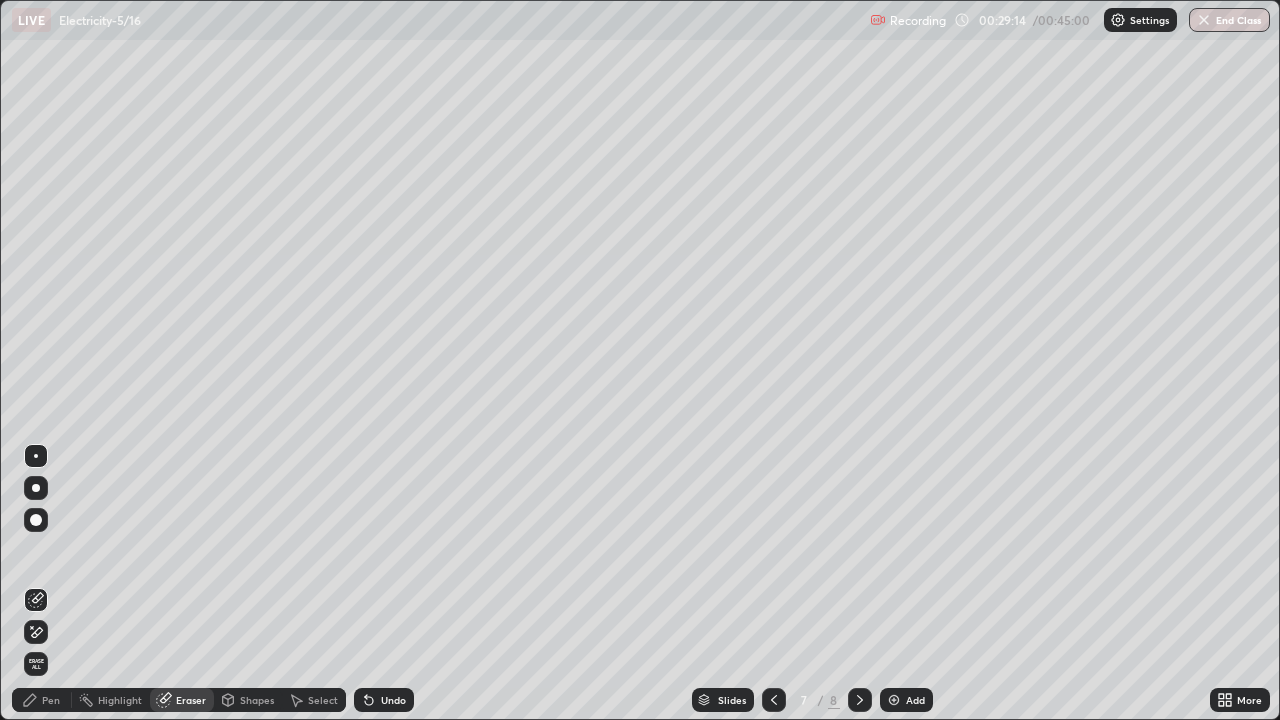 click on "Pen" at bounding box center [51, 700] 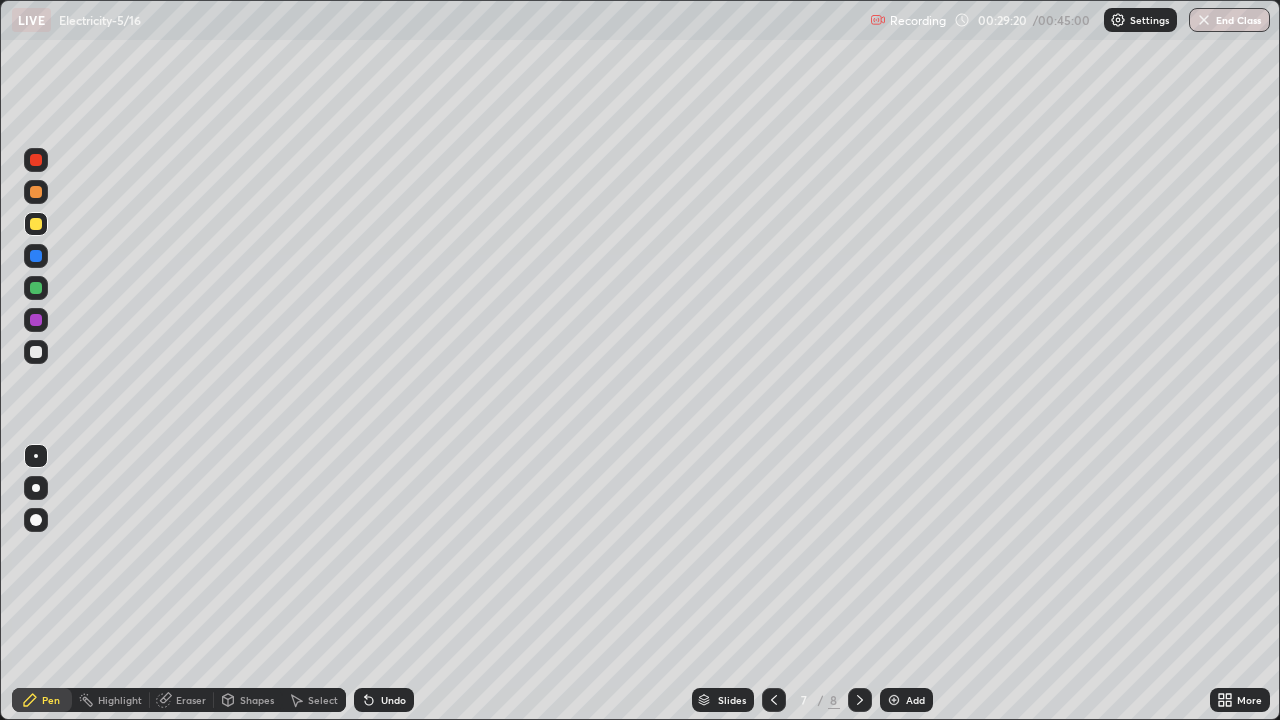 click 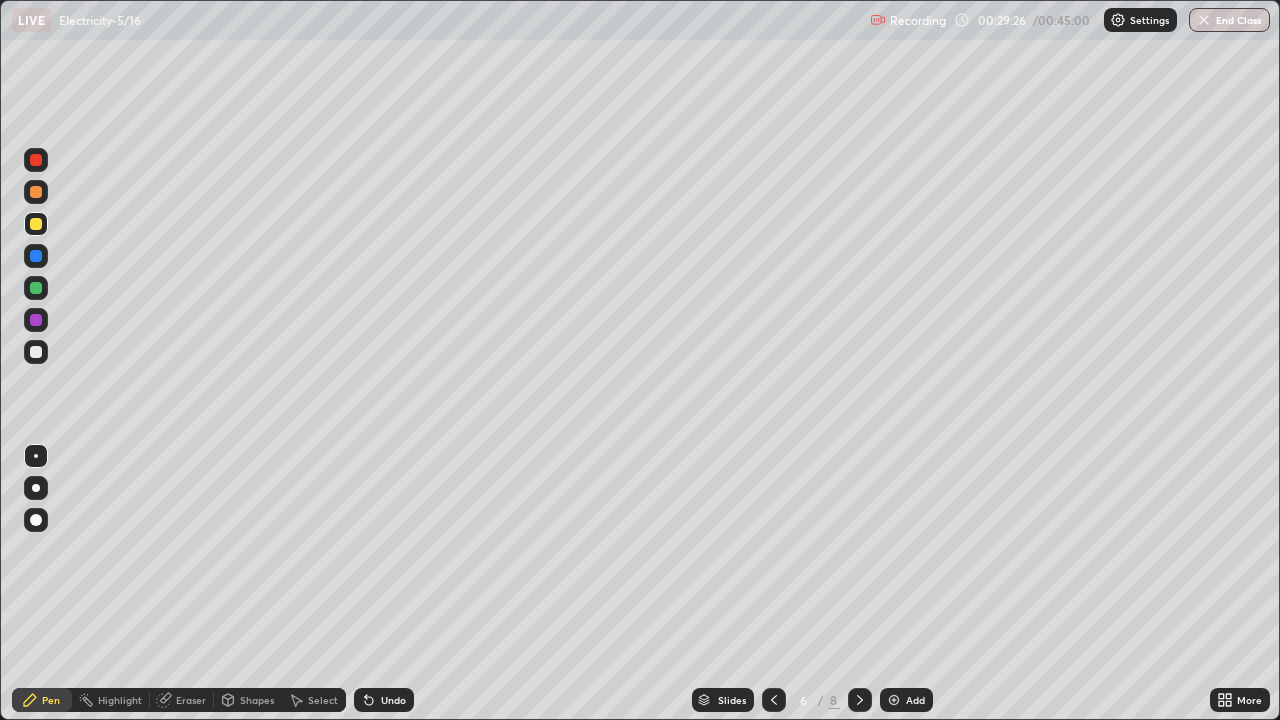 click 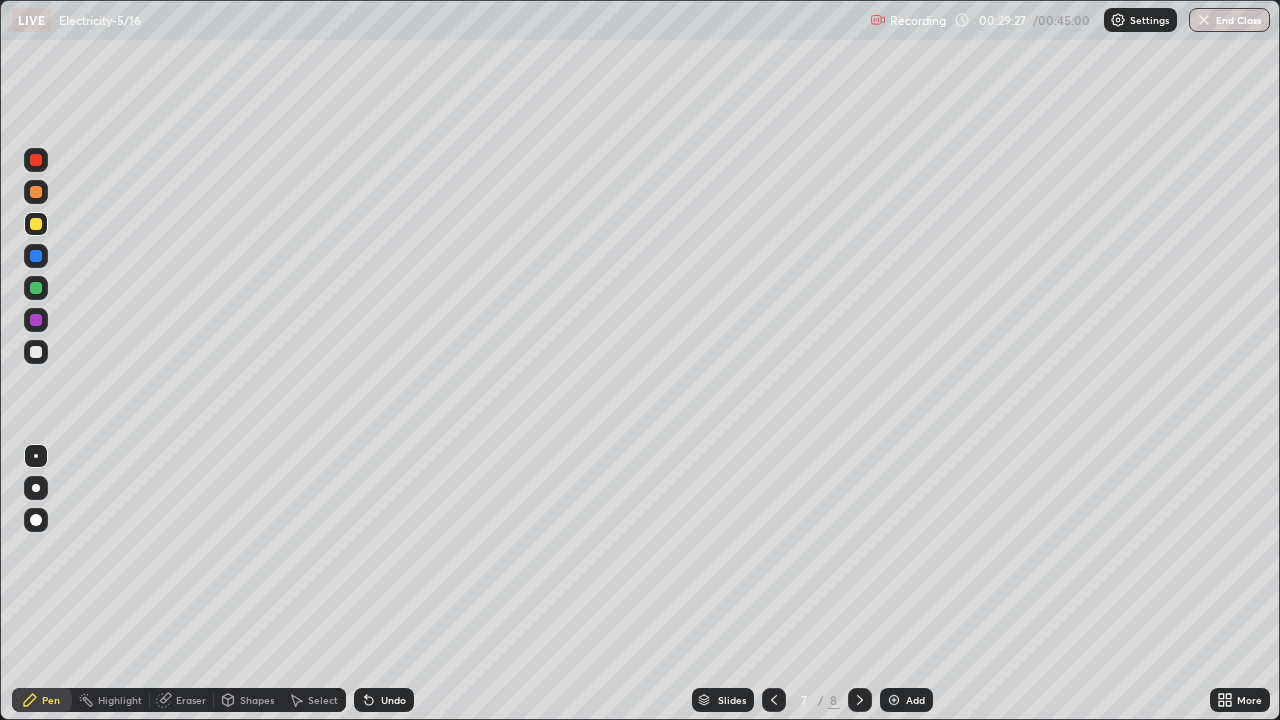 click 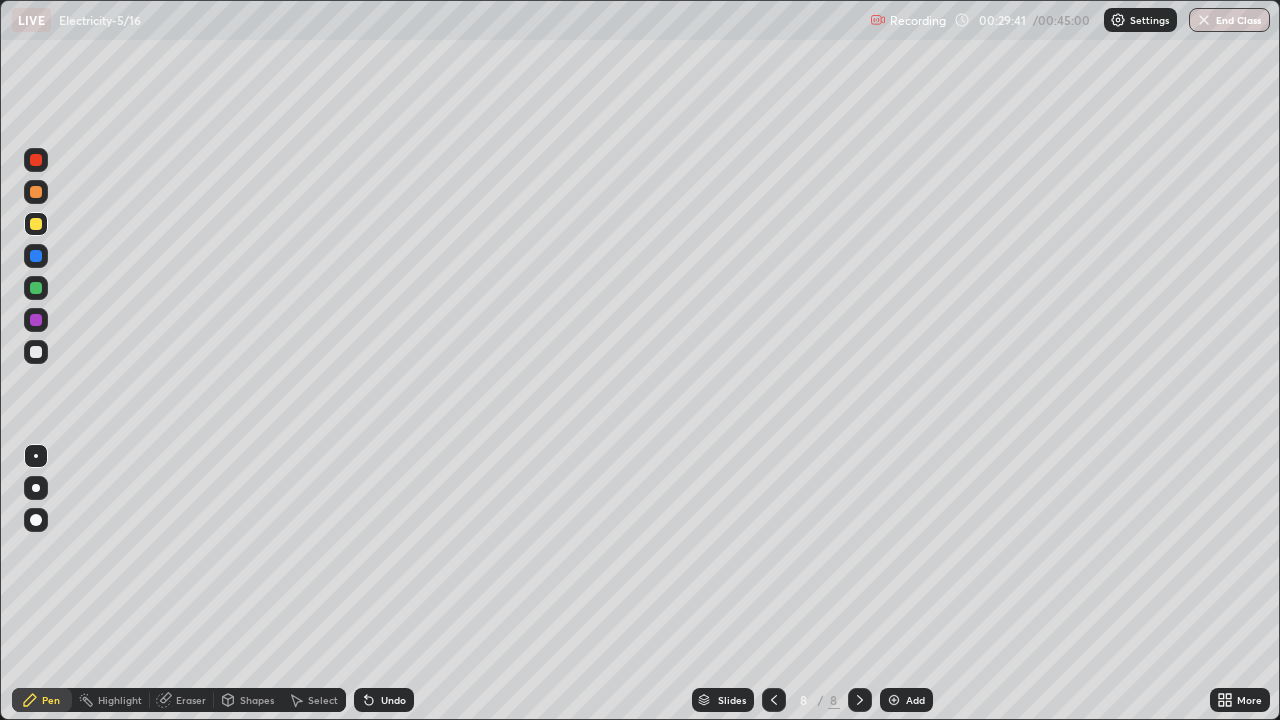 click at bounding box center [894, 700] 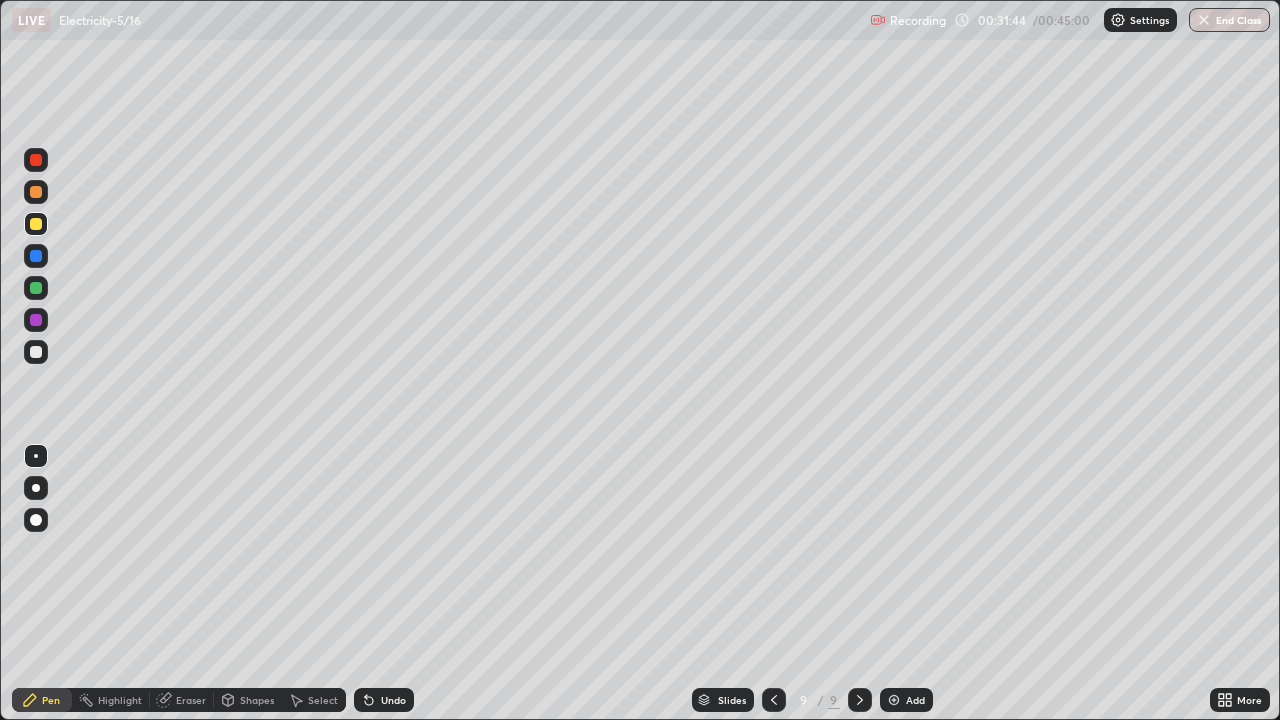 click at bounding box center (36, 160) 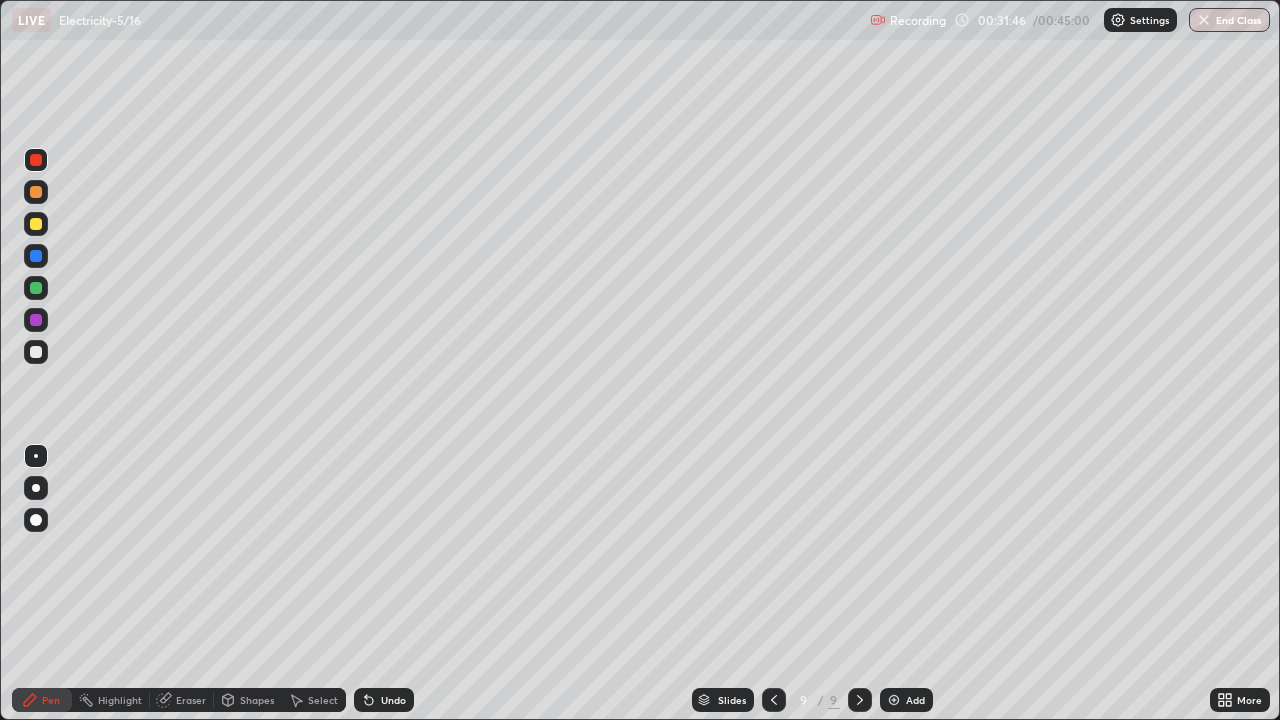 click at bounding box center (36, 352) 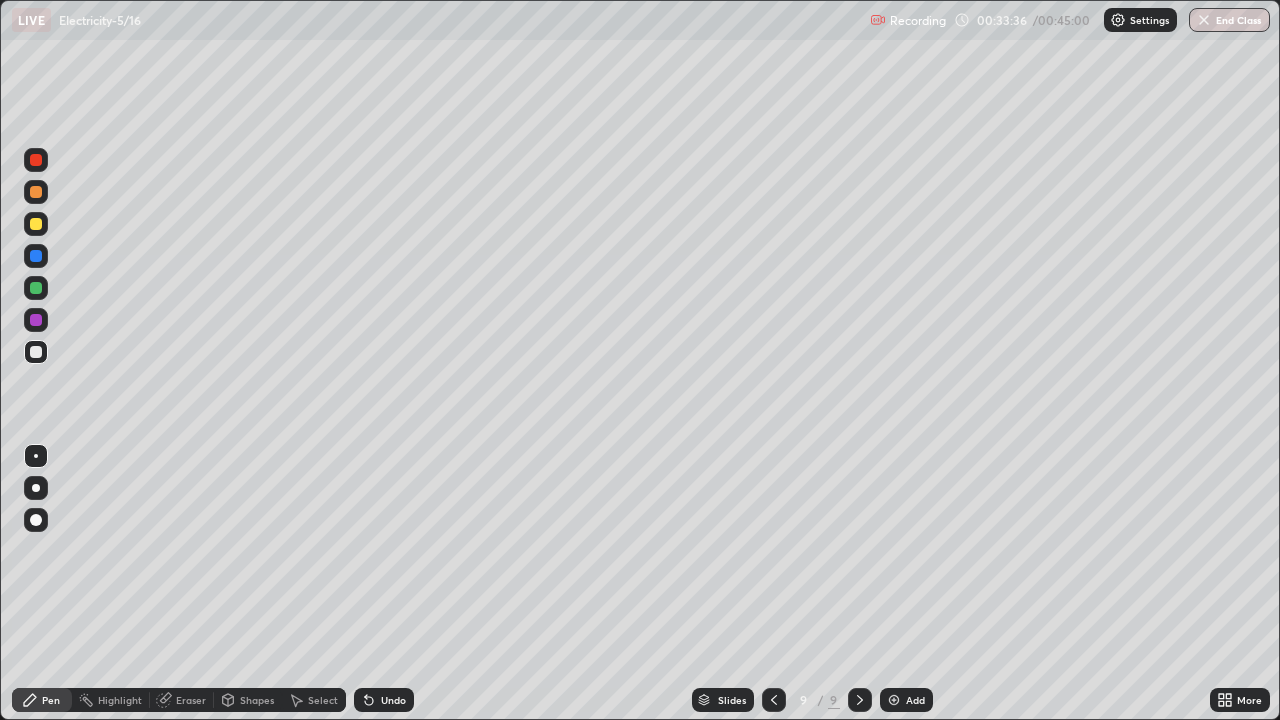 click on "Undo" at bounding box center (384, 700) 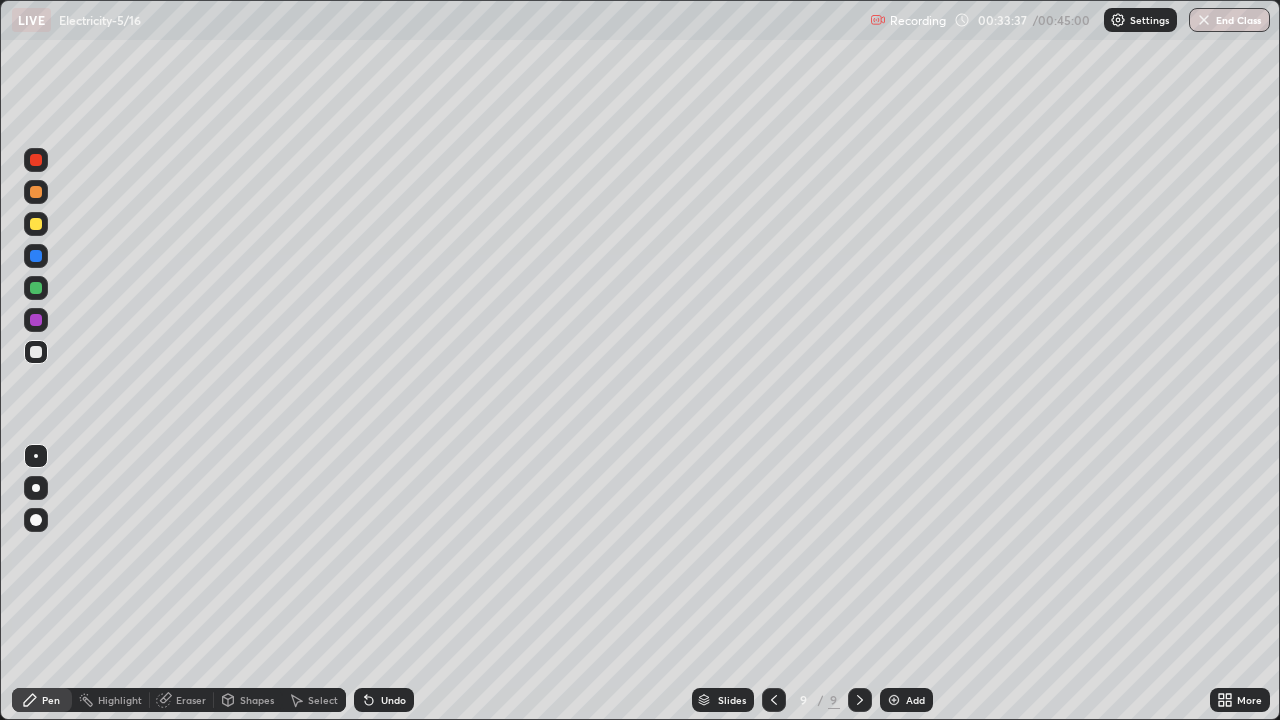 click on "Undo" at bounding box center (393, 700) 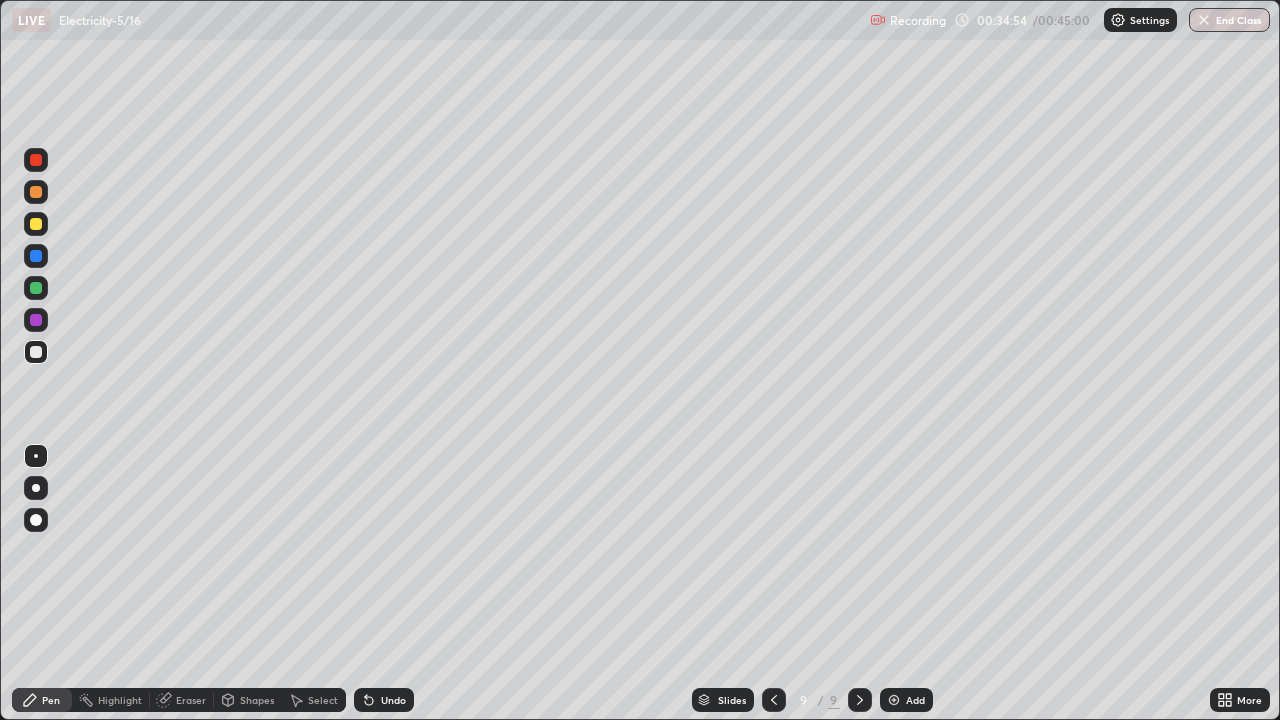 click at bounding box center [36, 224] 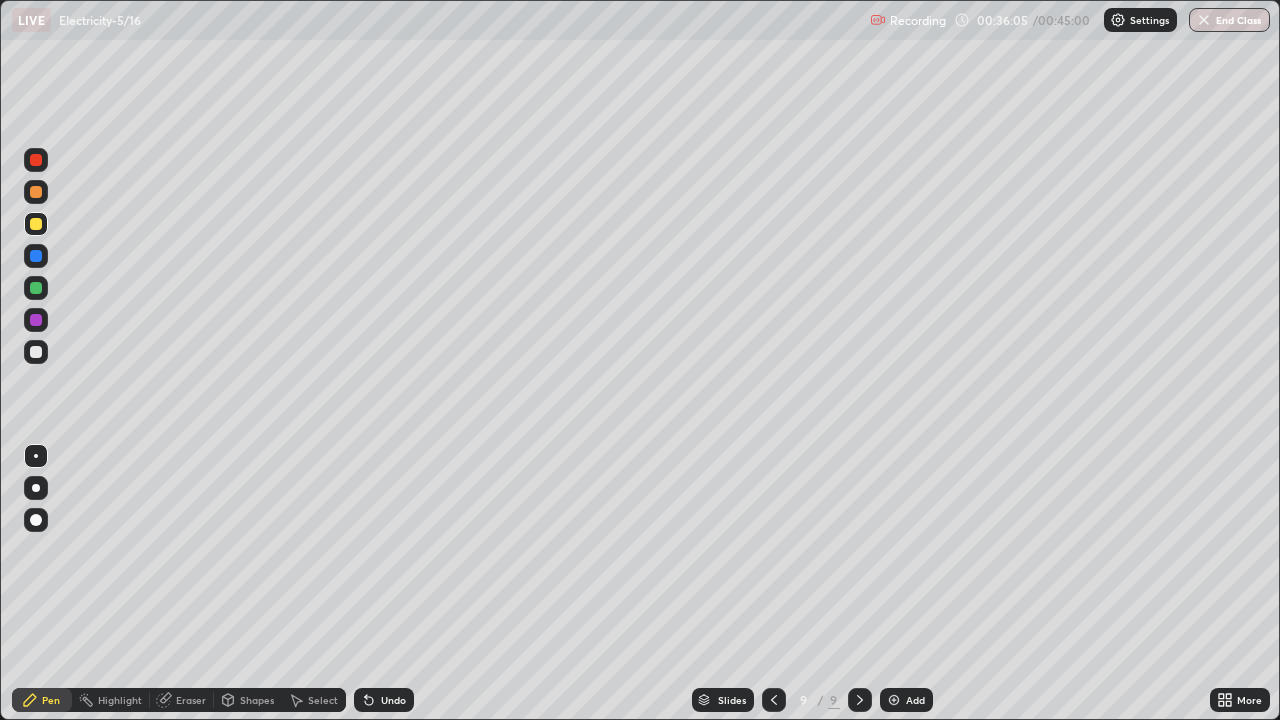 click on "Add" at bounding box center (906, 700) 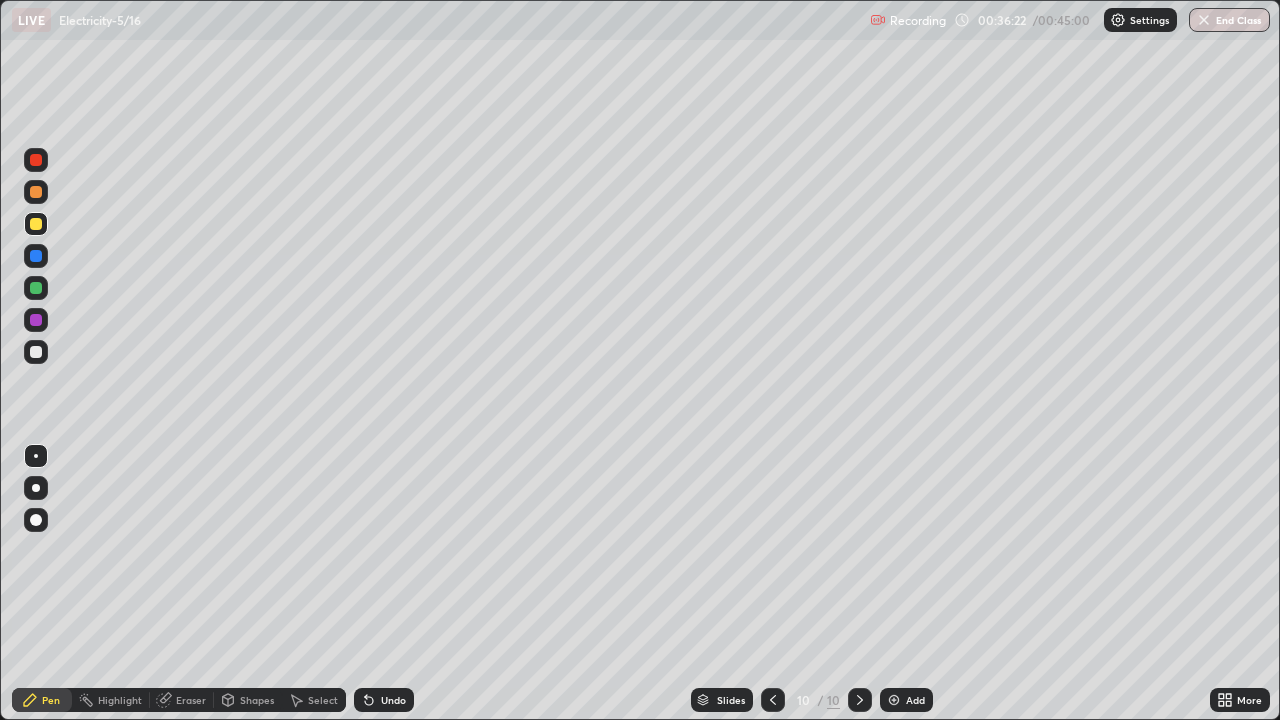 click on "Undo" at bounding box center [393, 700] 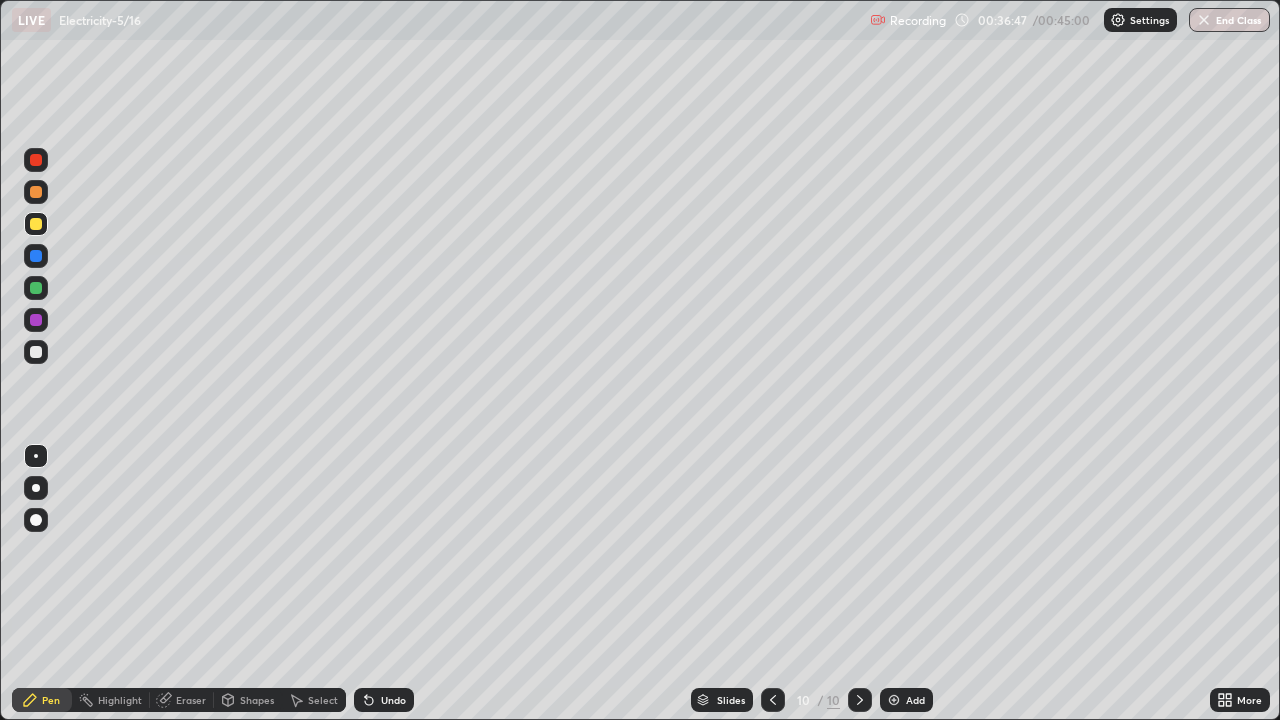 click at bounding box center (36, 352) 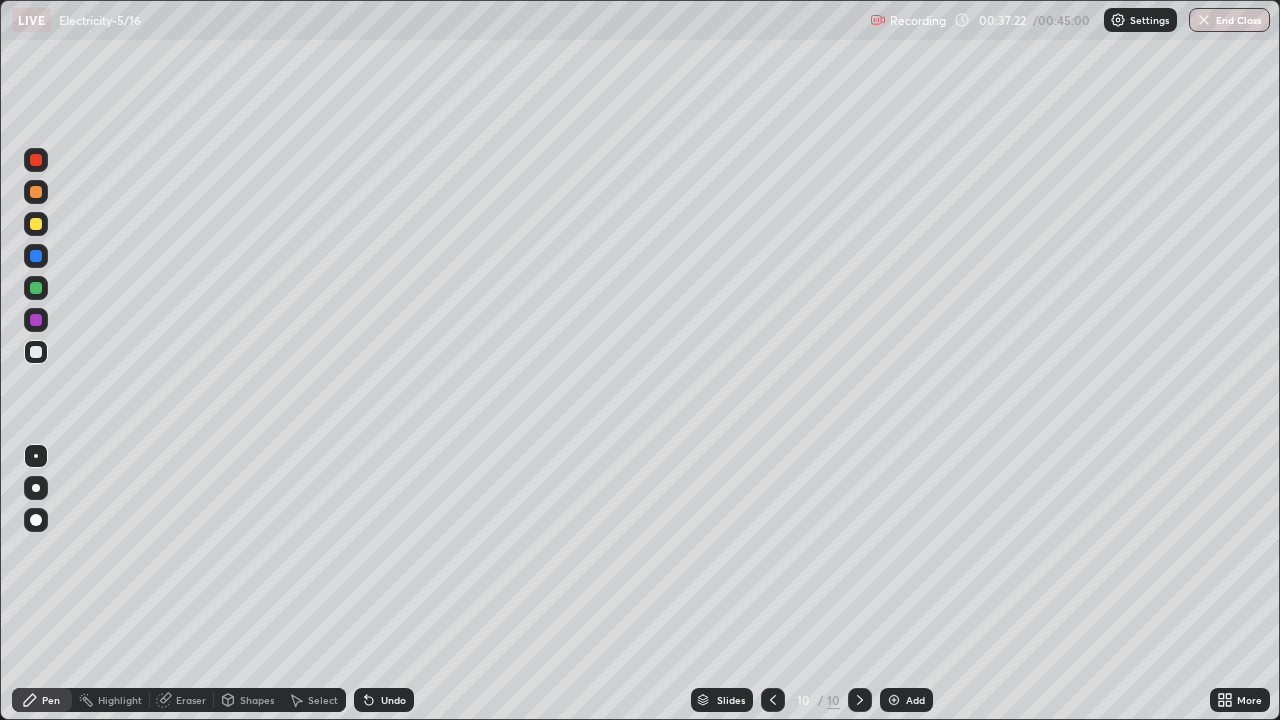 click 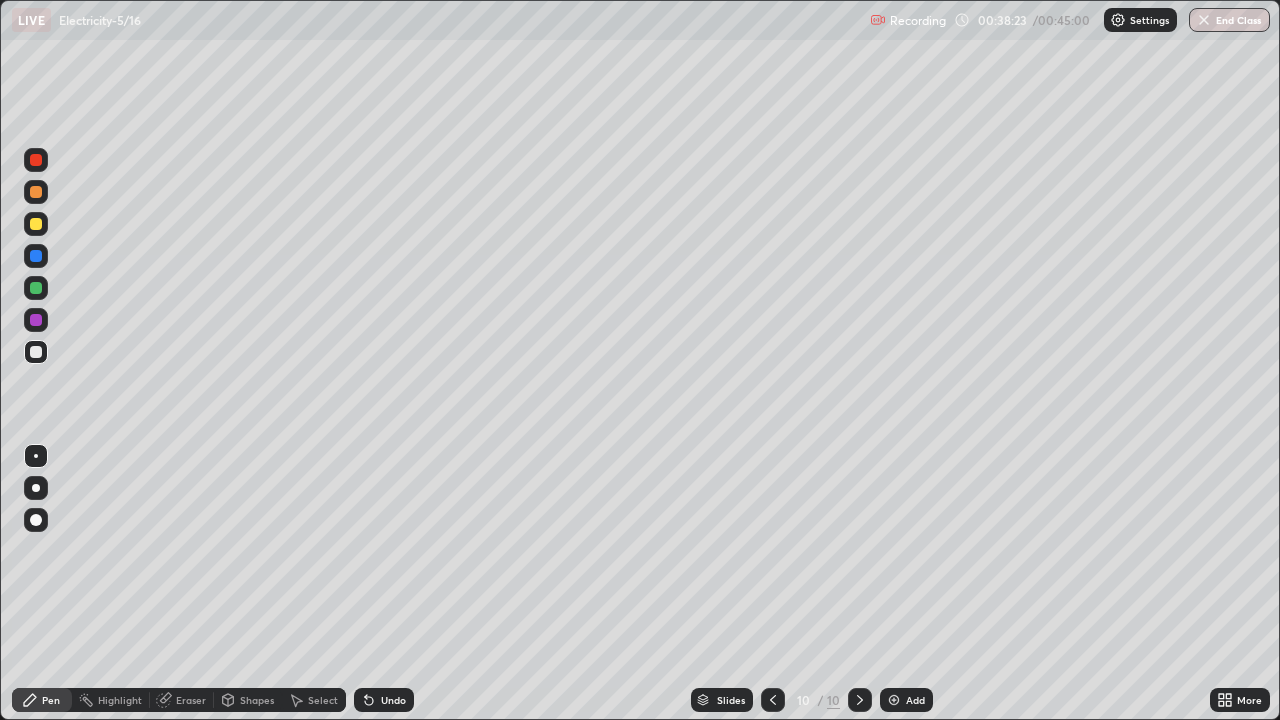 click 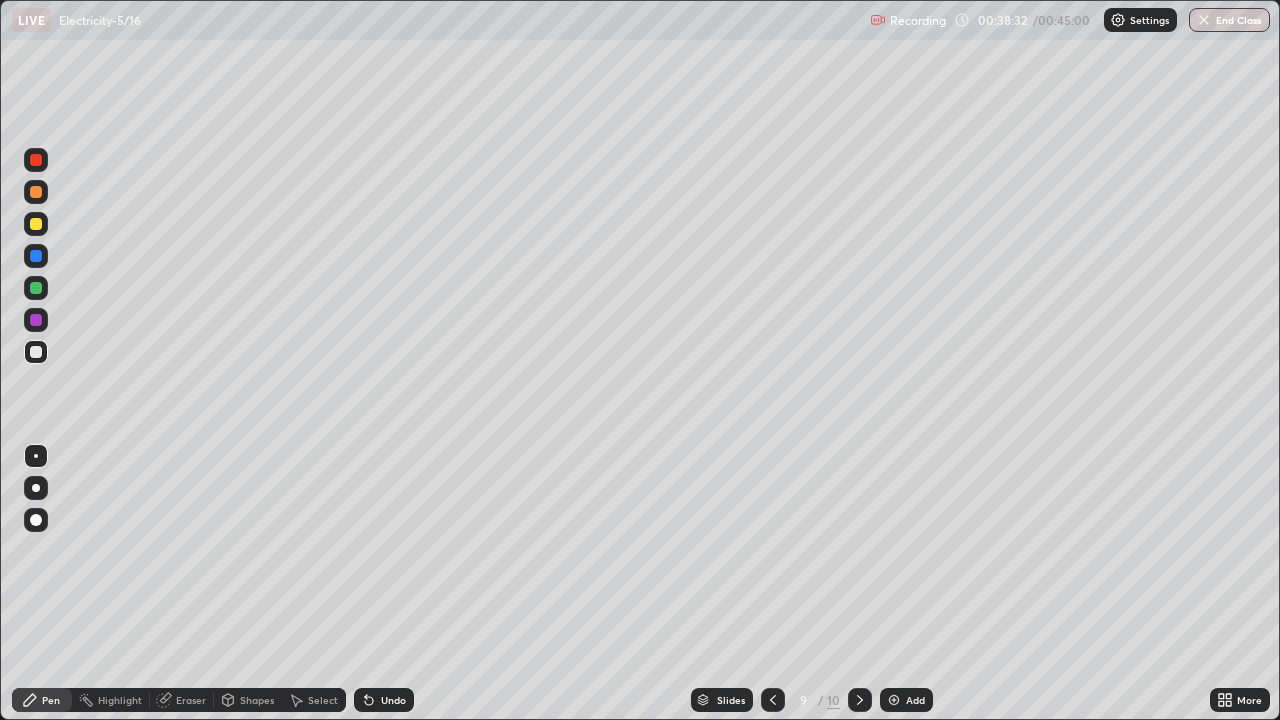 click 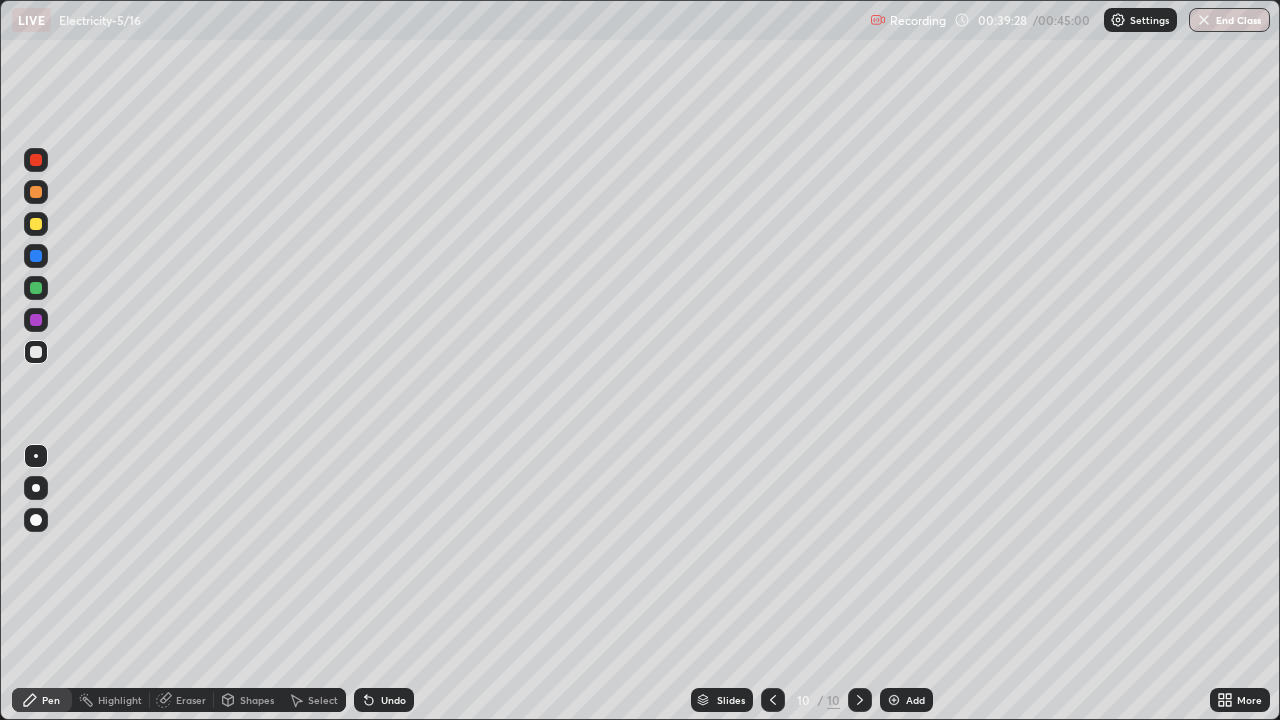 click at bounding box center [36, 224] 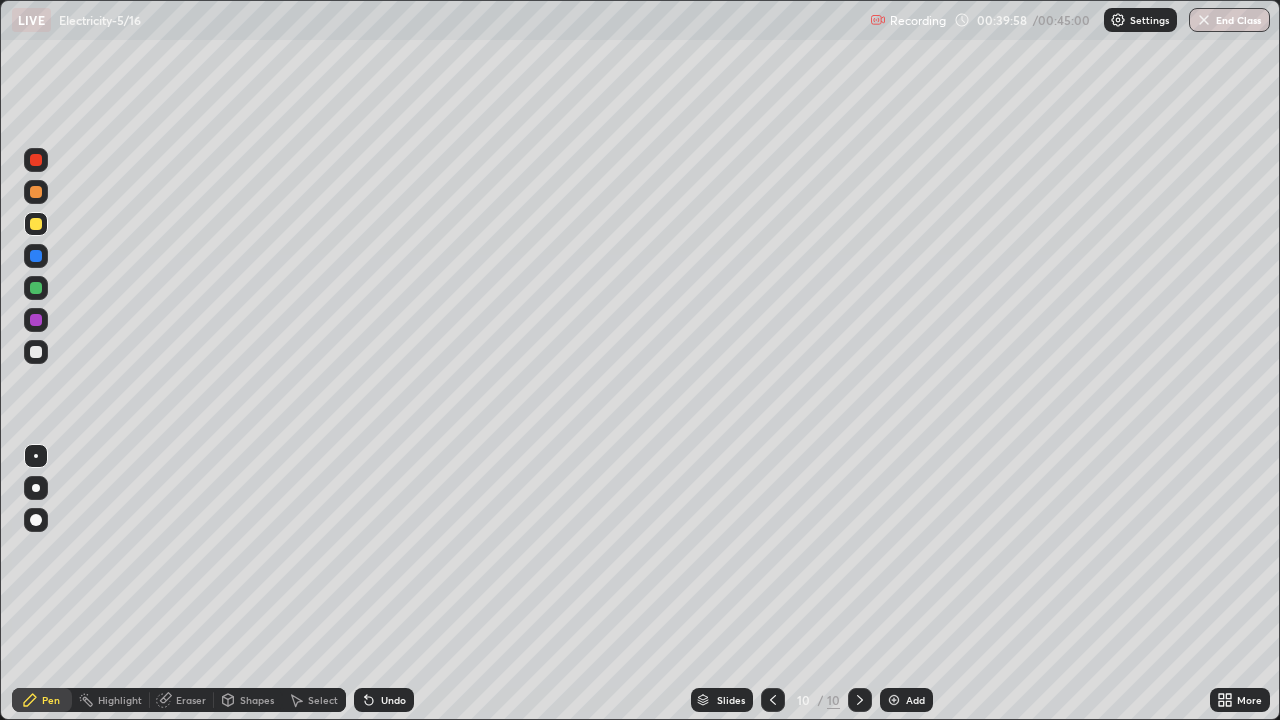 click on "Undo" at bounding box center (384, 700) 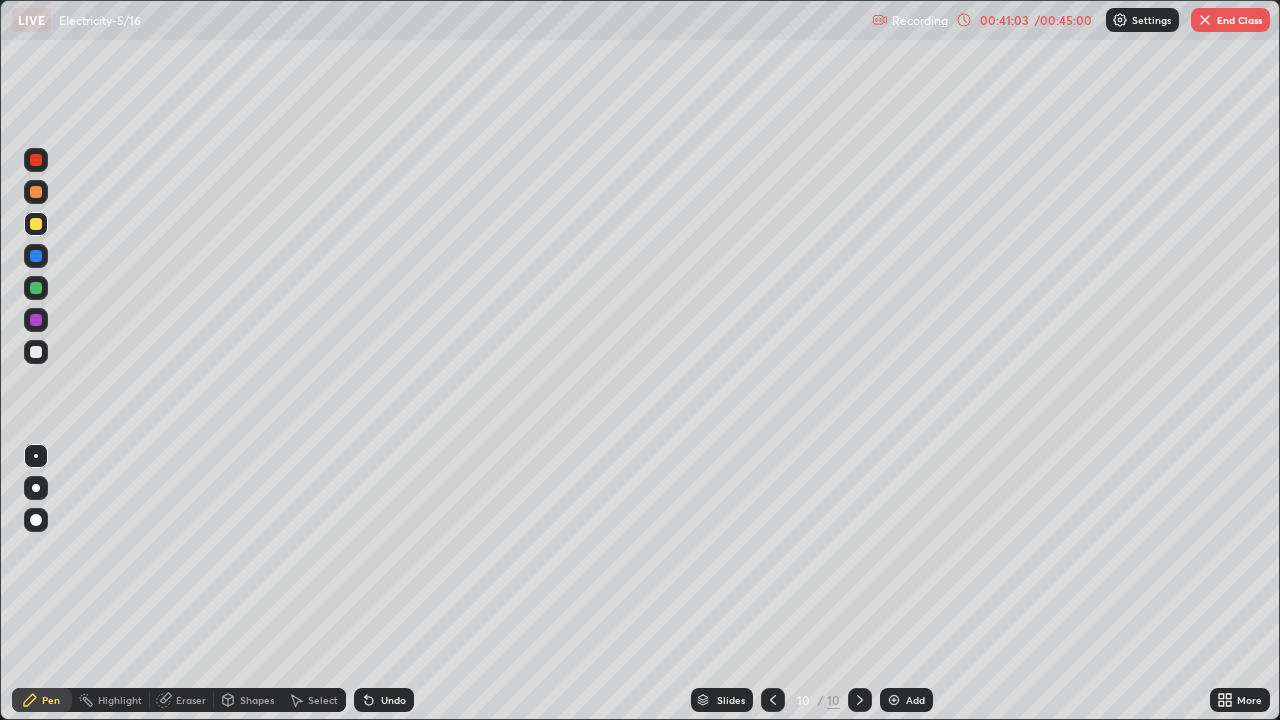 click 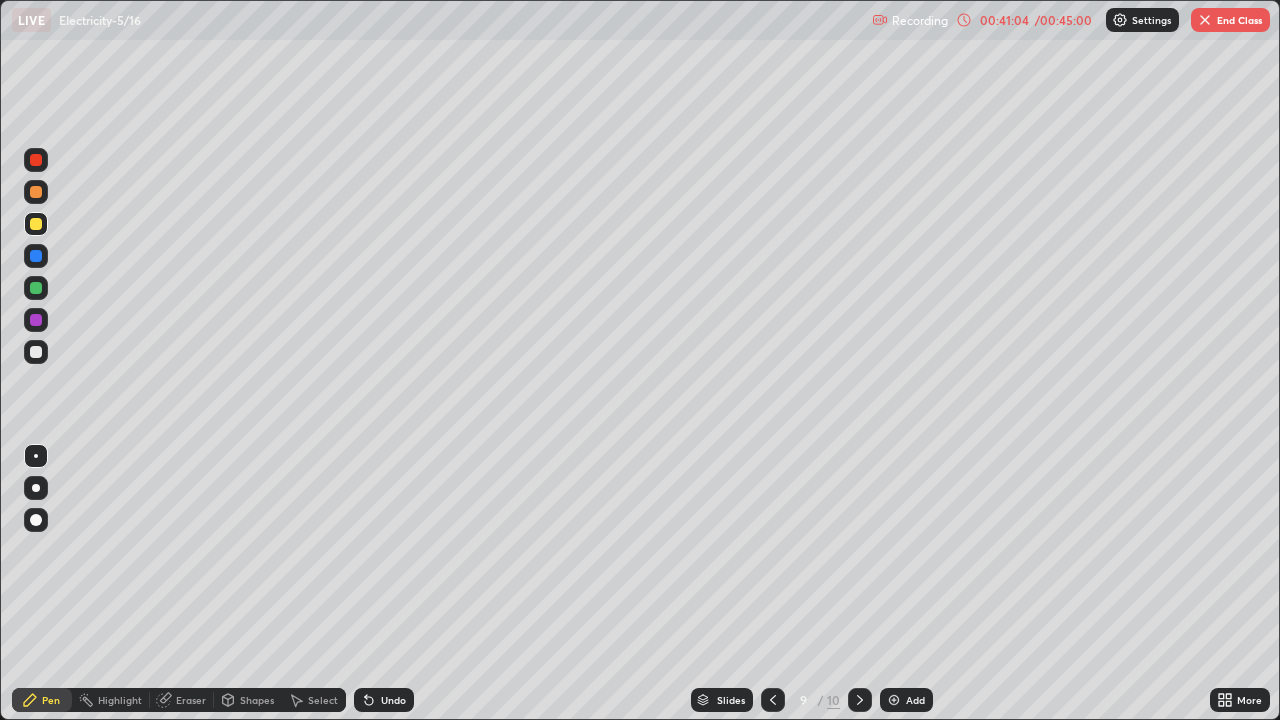 click at bounding box center [860, 700] 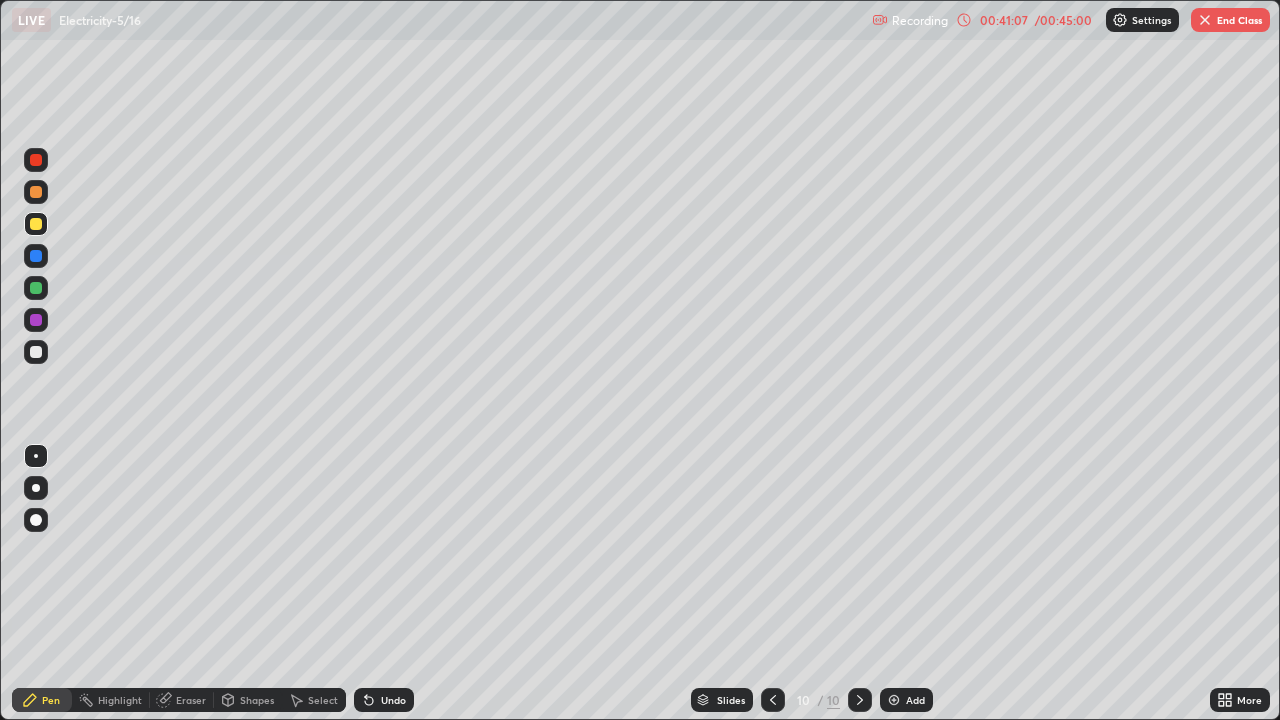 click 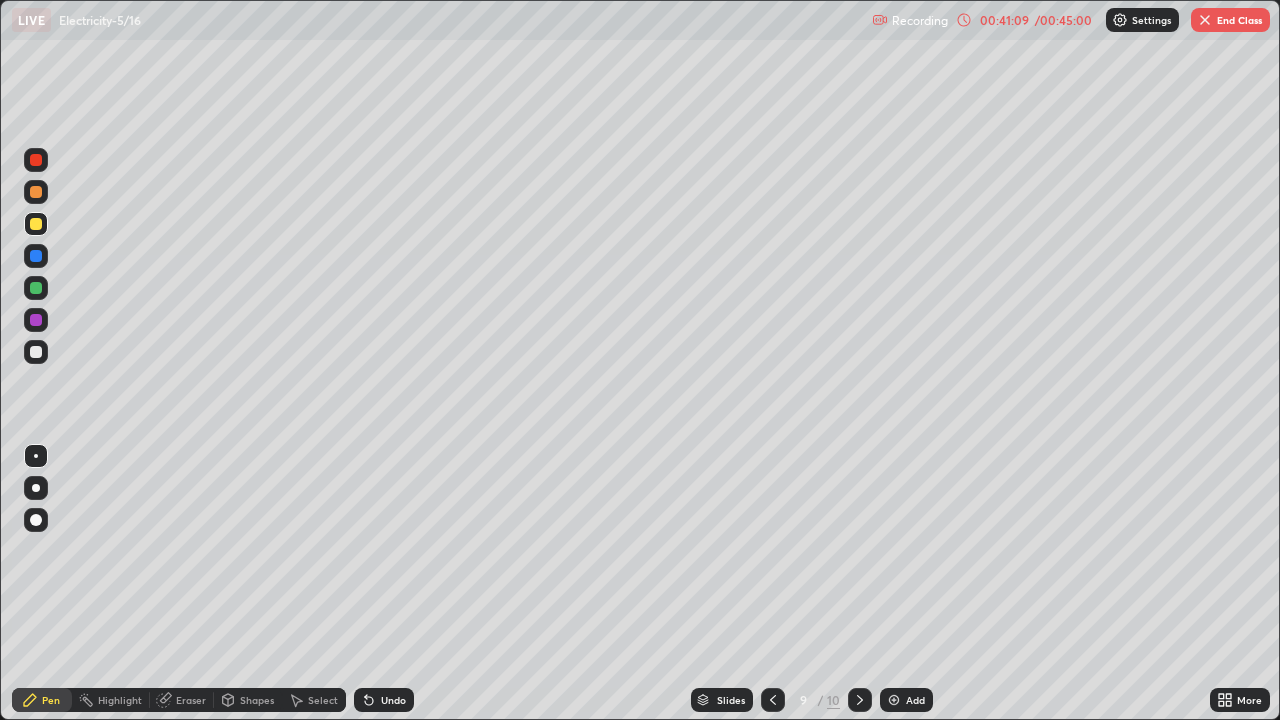 click 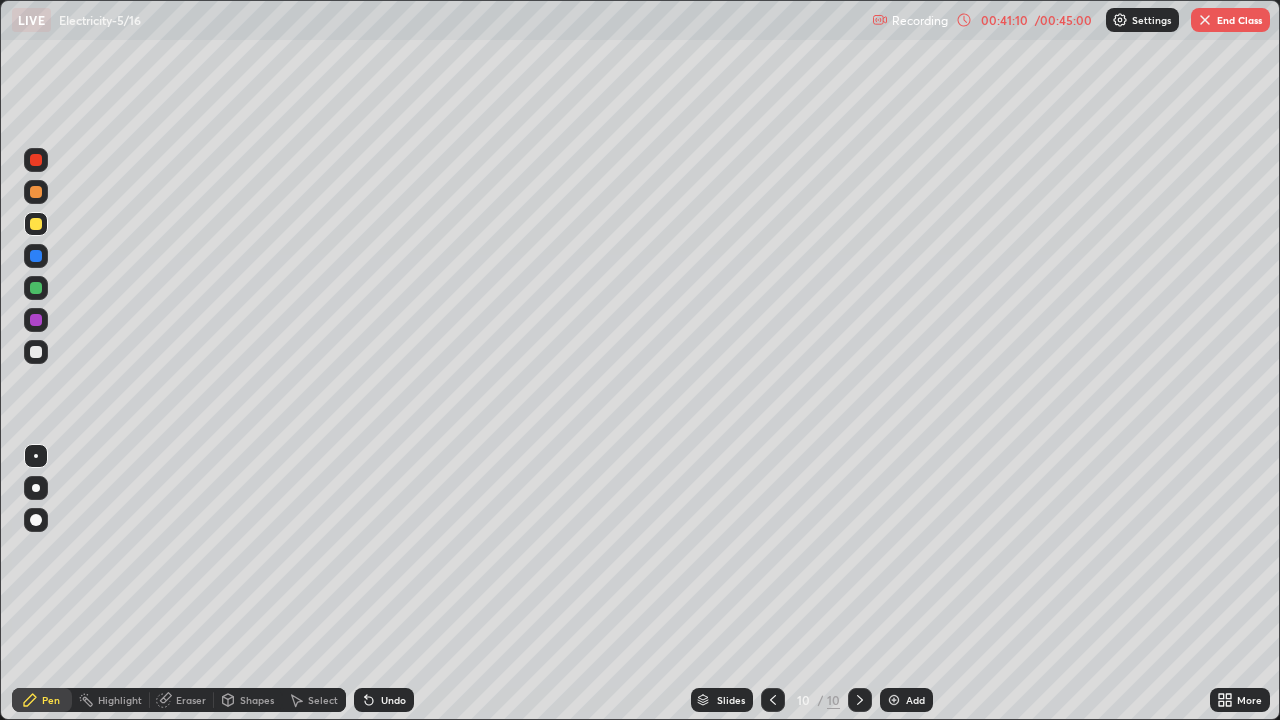 click at bounding box center (860, 700) 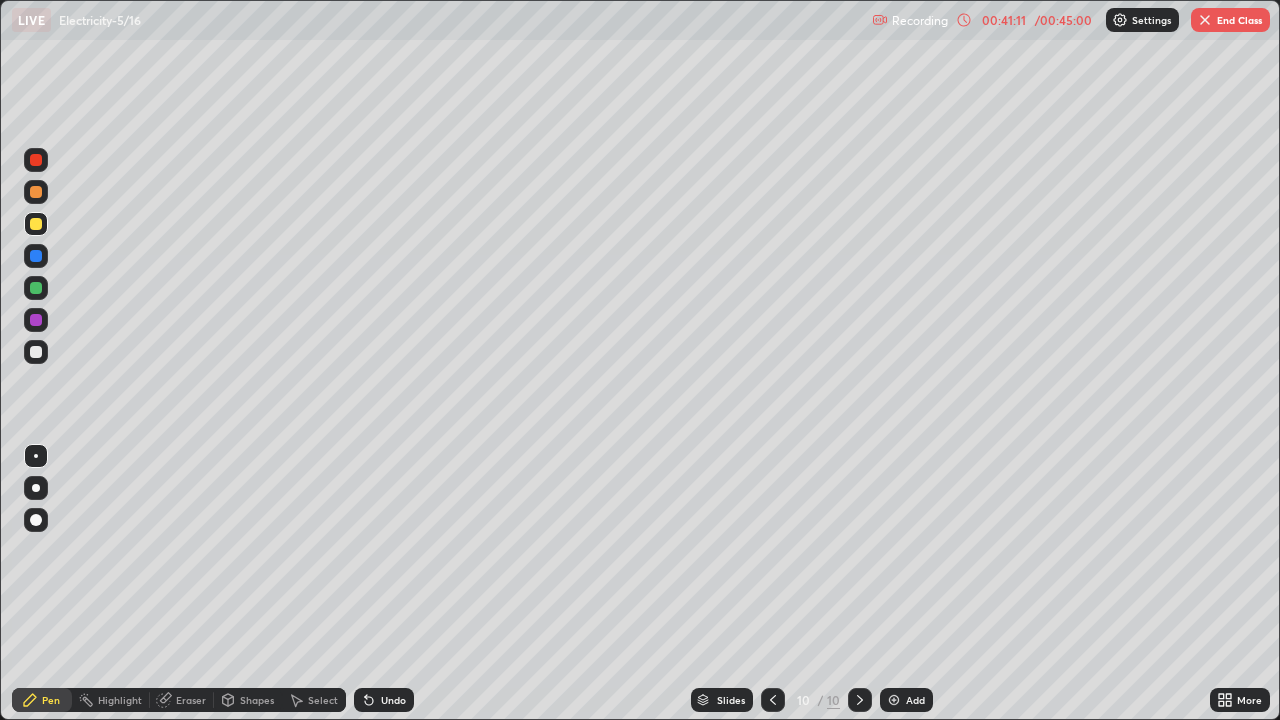 click at bounding box center [894, 700] 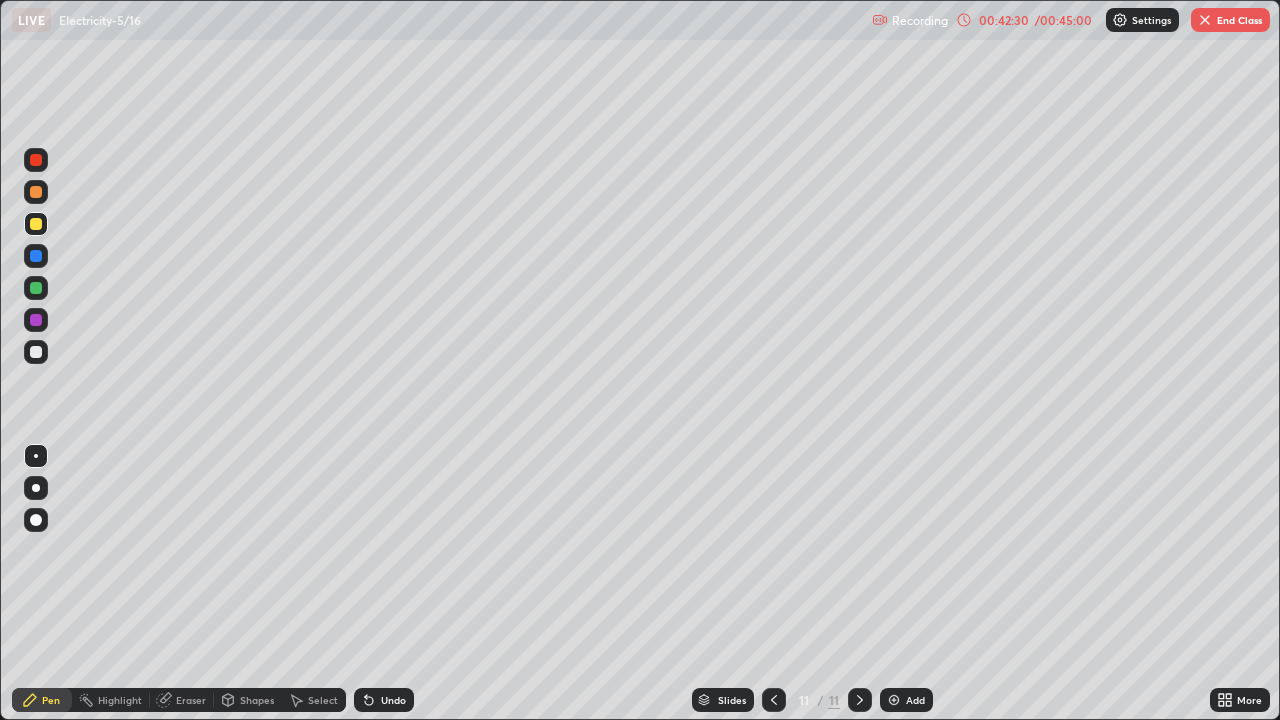 click on "Undo" at bounding box center (393, 700) 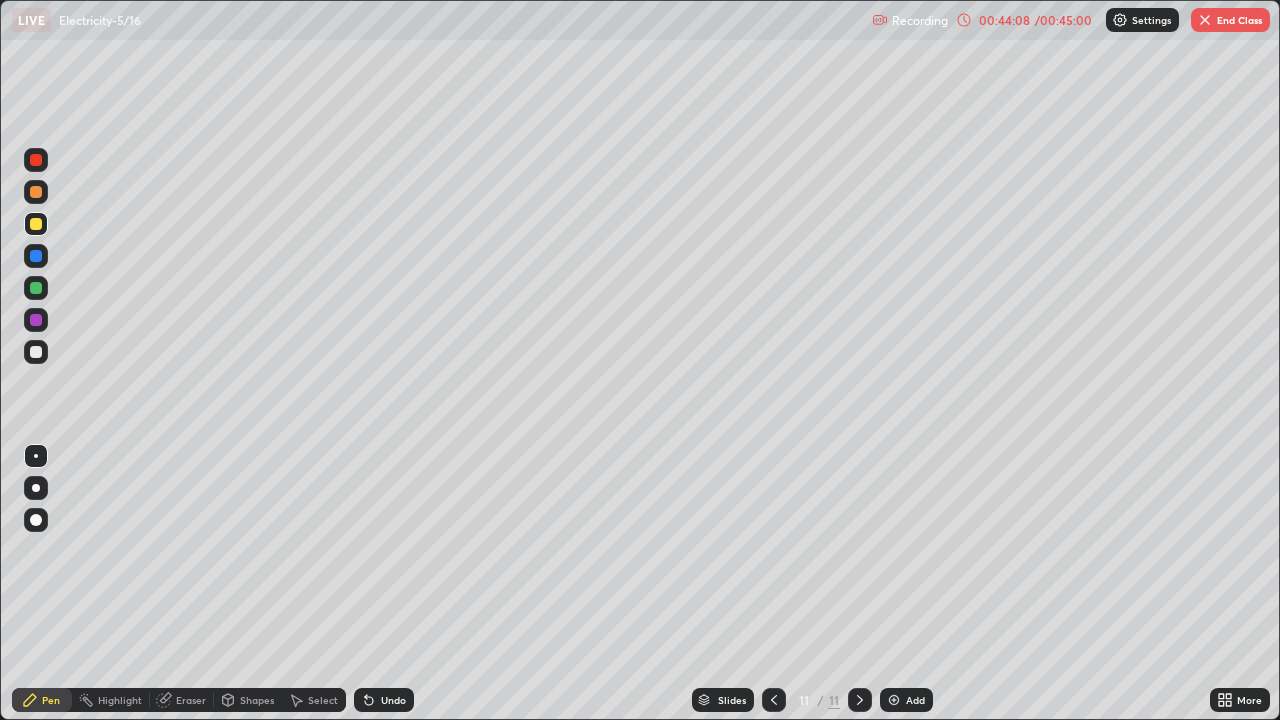 click on "End Class" at bounding box center [1230, 20] 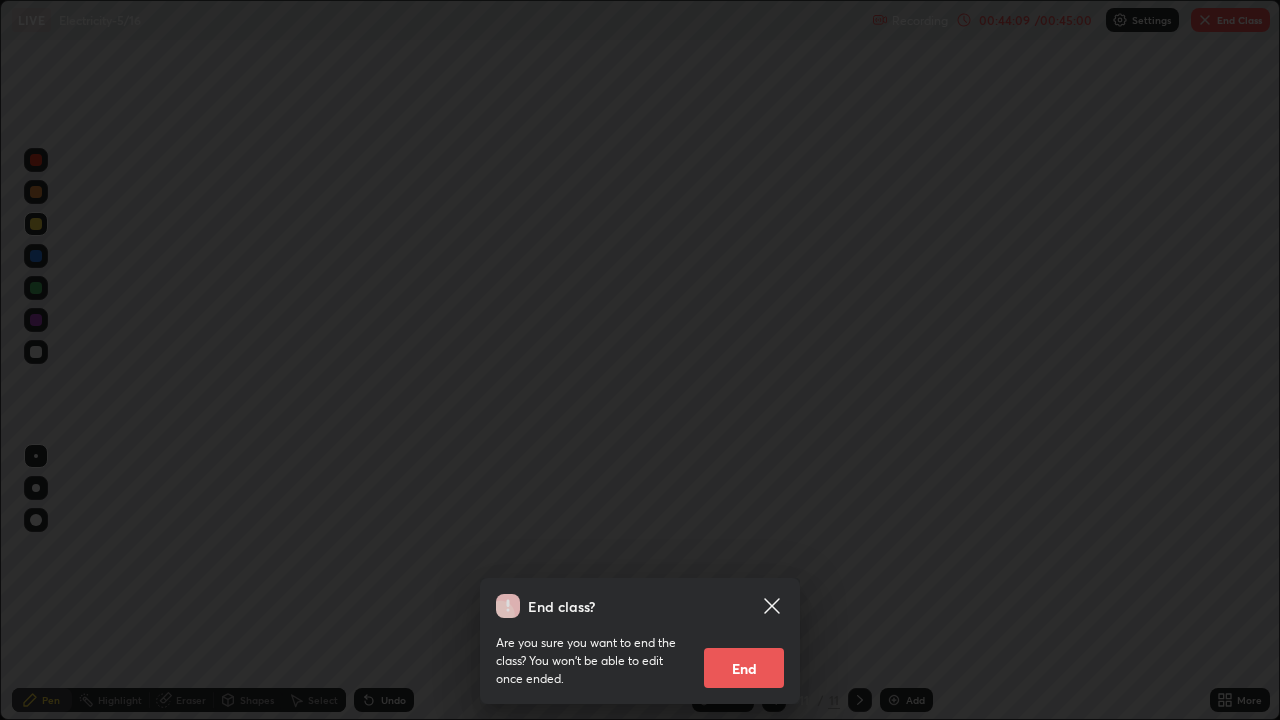 click on "End" at bounding box center (744, 668) 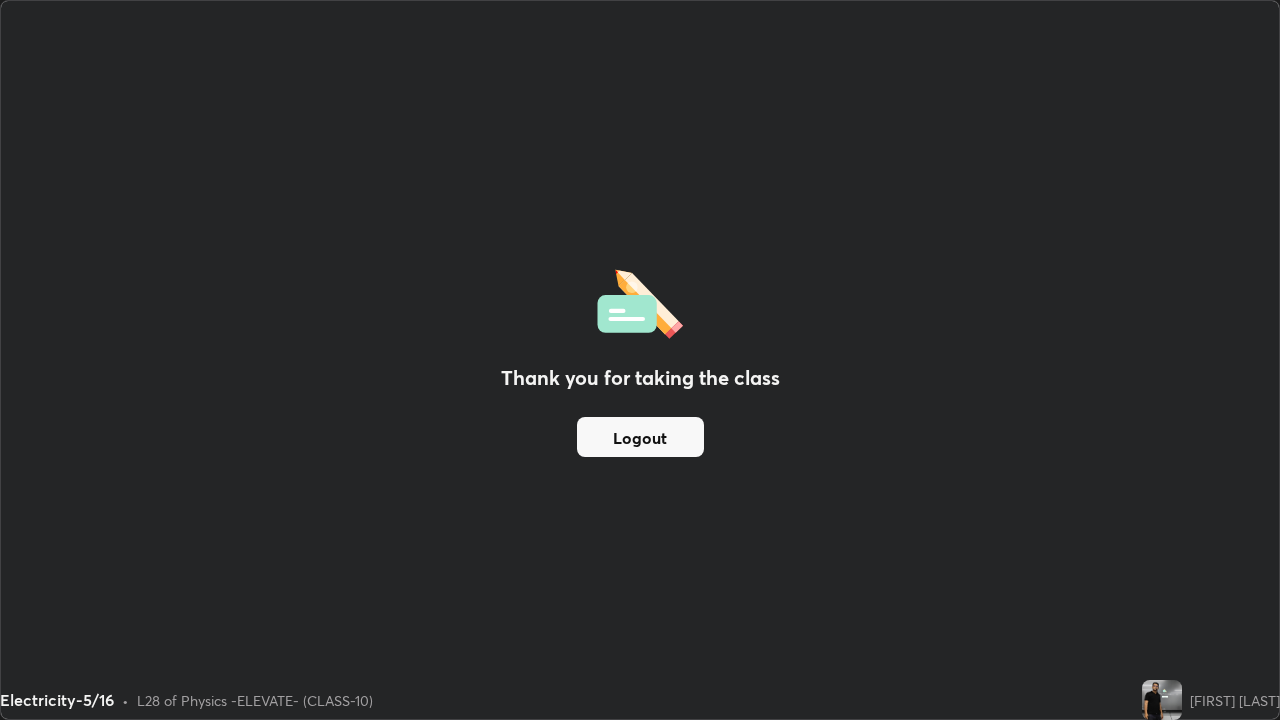 click on "Logout" at bounding box center (640, 437) 